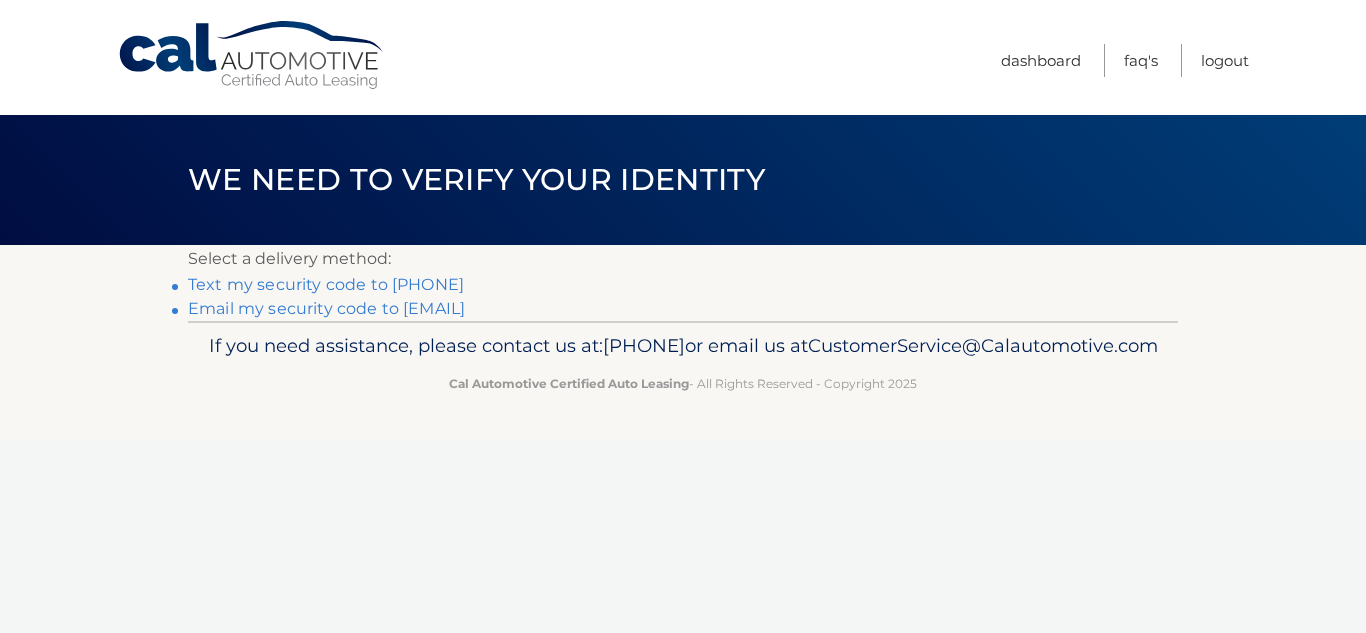 scroll, scrollTop: 0, scrollLeft: 0, axis: both 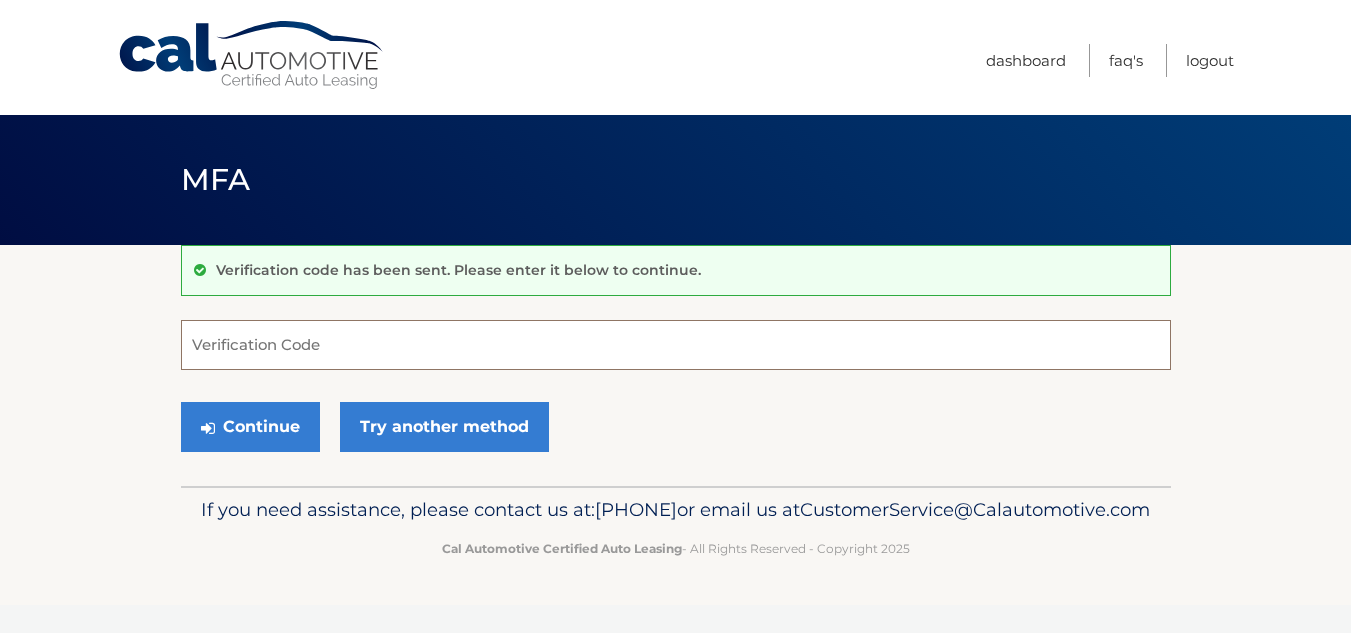 click on "Verification Code" at bounding box center (676, 345) 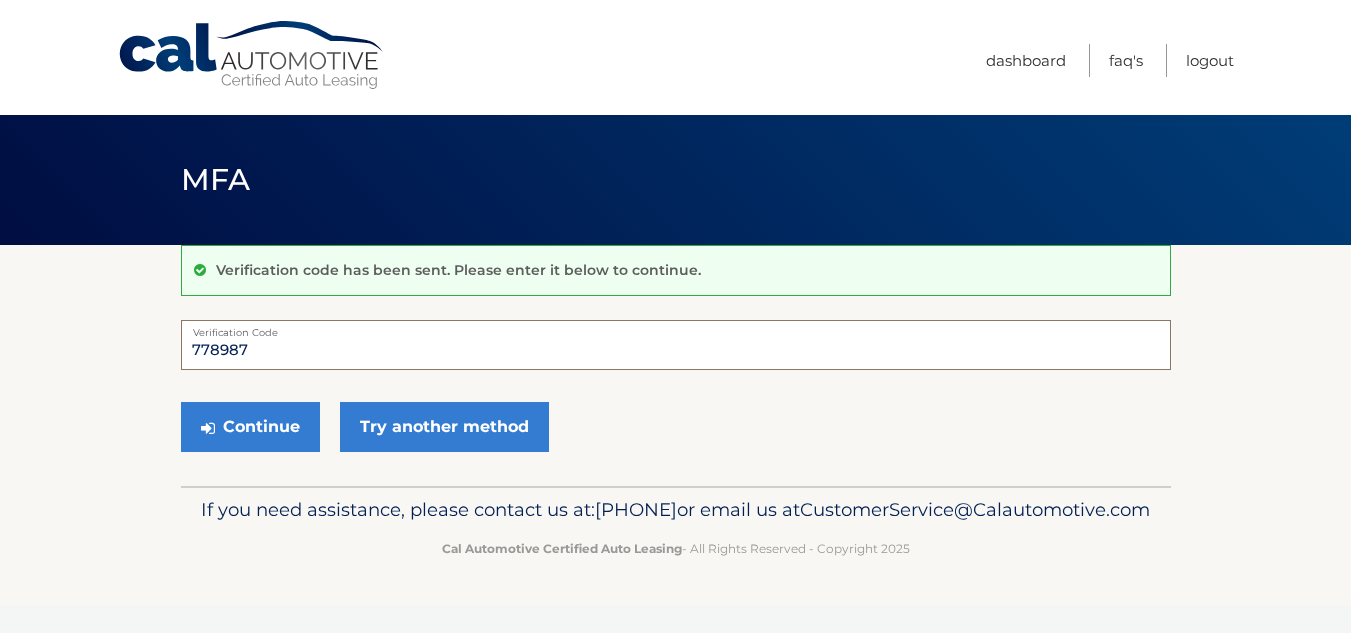 type on "778987" 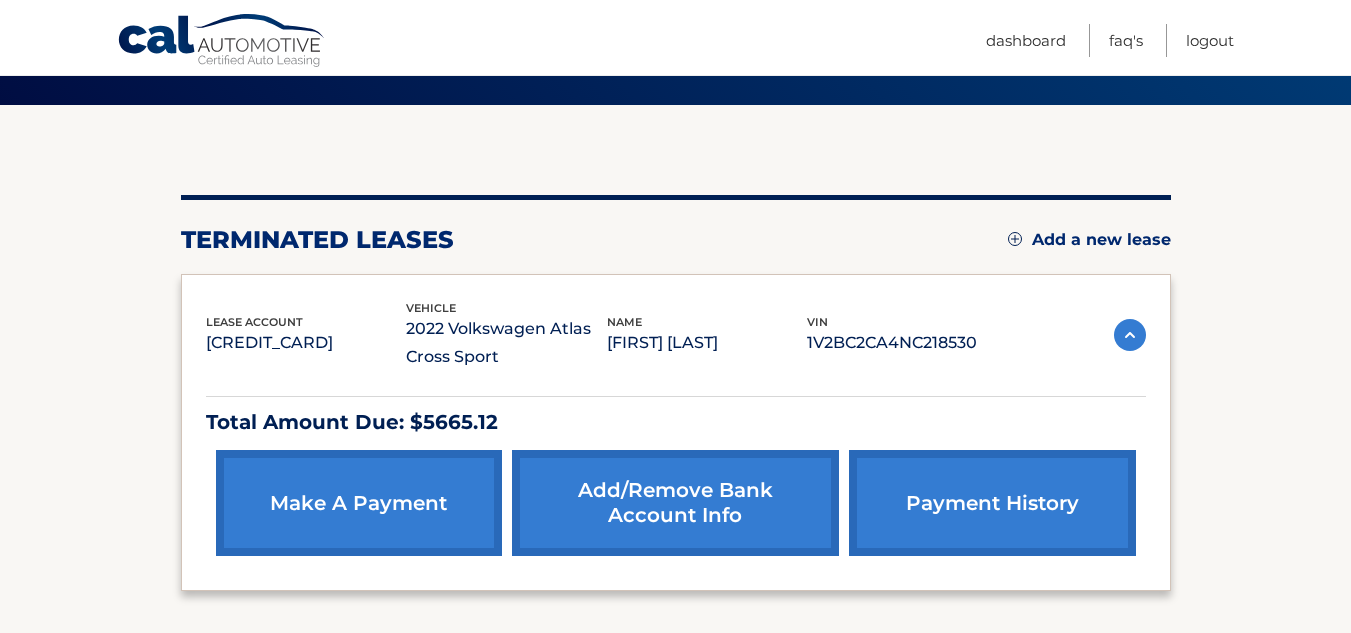 scroll, scrollTop: 0, scrollLeft: 0, axis: both 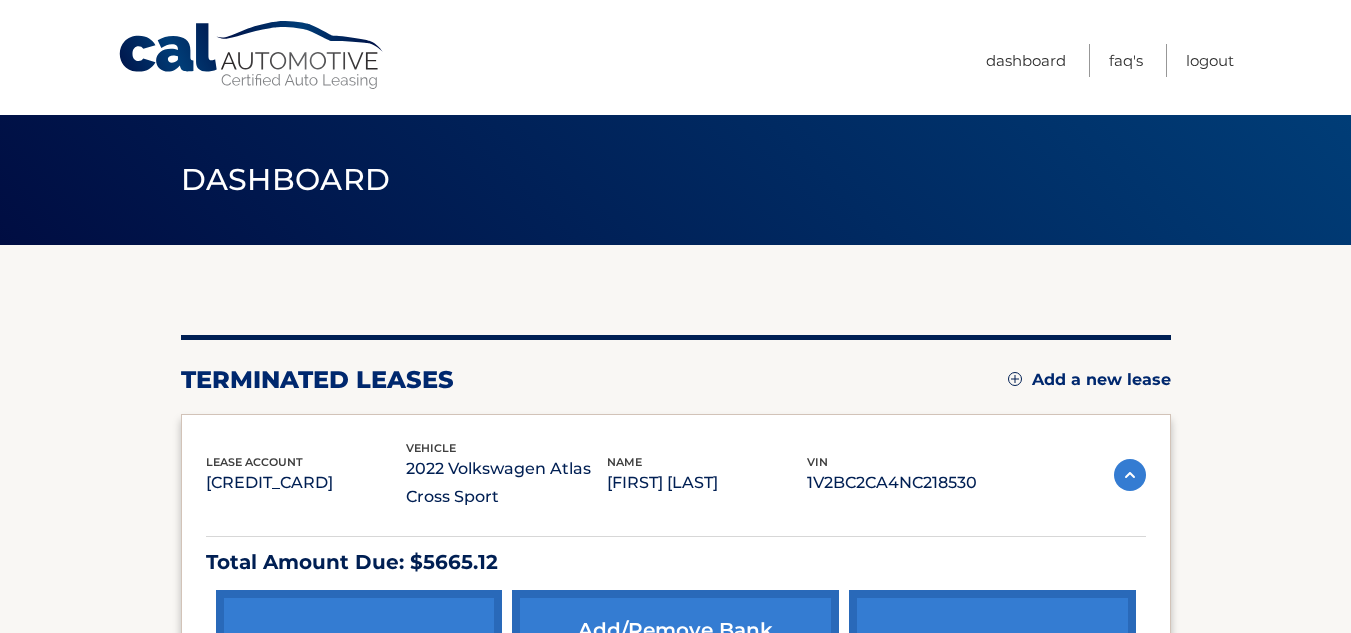 click on "Add a new lease" at bounding box center [1089, 380] 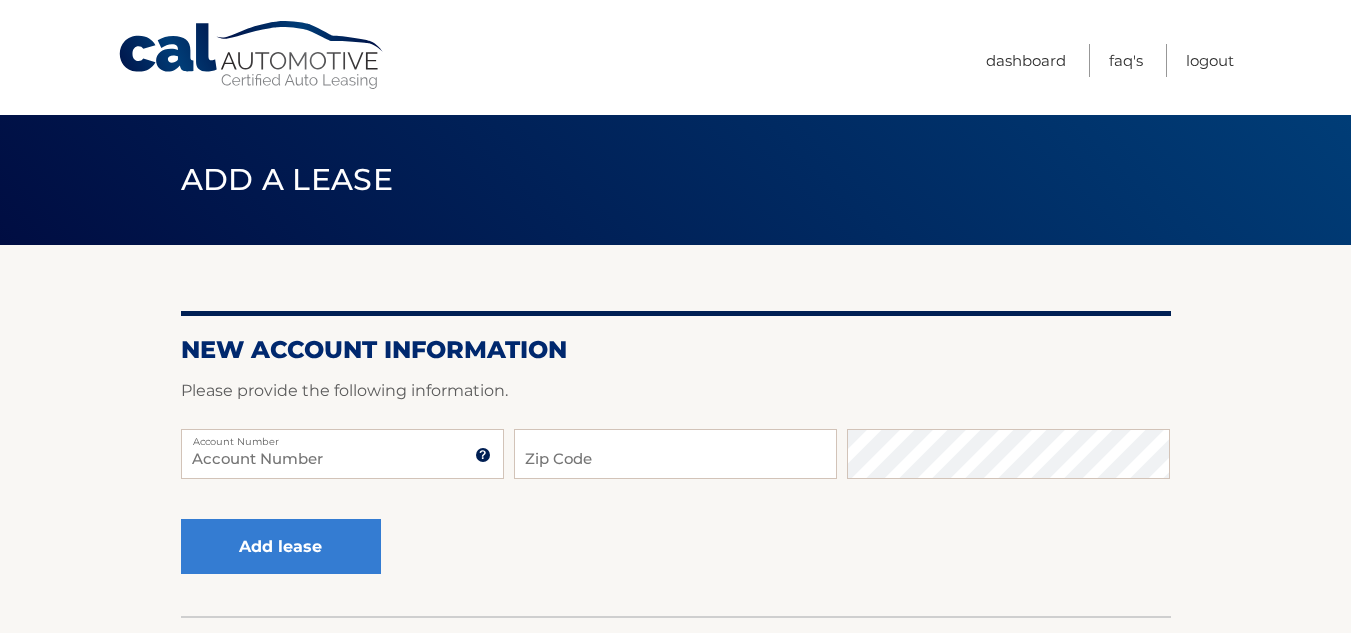 scroll, scrollTop: 0, scrollLeft: 0, axis: both 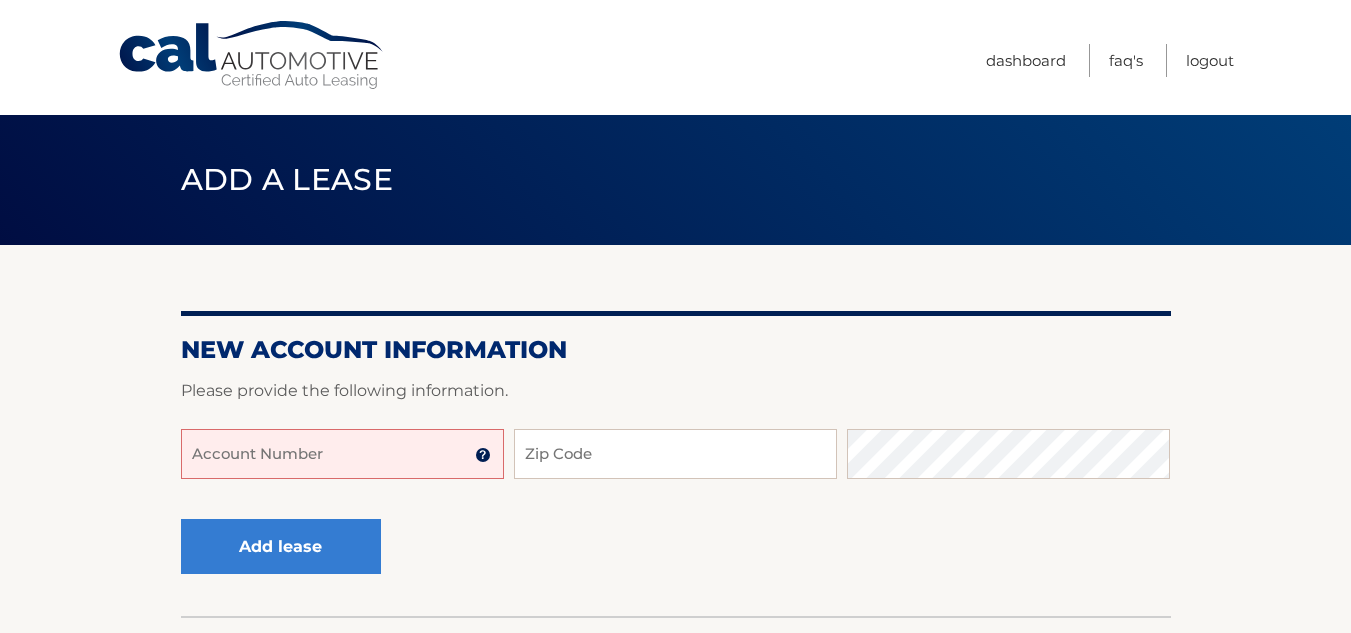 click on "Account Number" at bounding box center (342, 454) 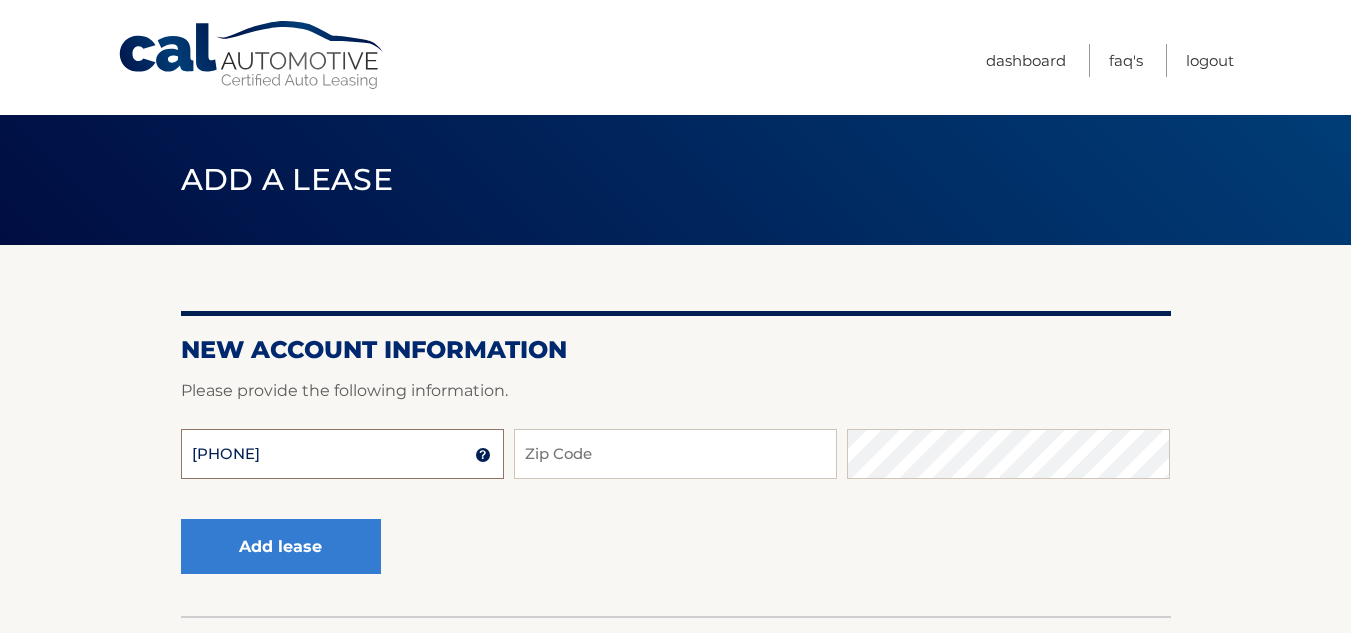 type on "44455951494" 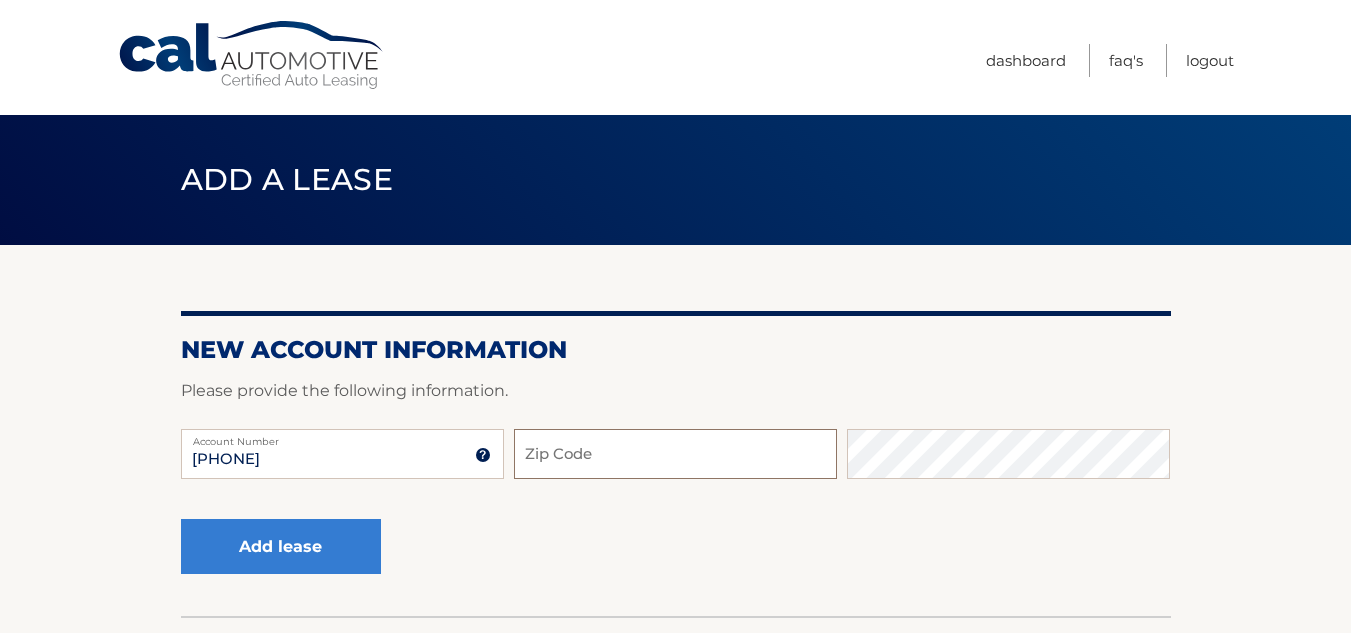 drag, startPoint x: 265, startPoint y: 451, endPoint x: 572, endPoint y: 461, distance: 307.1628 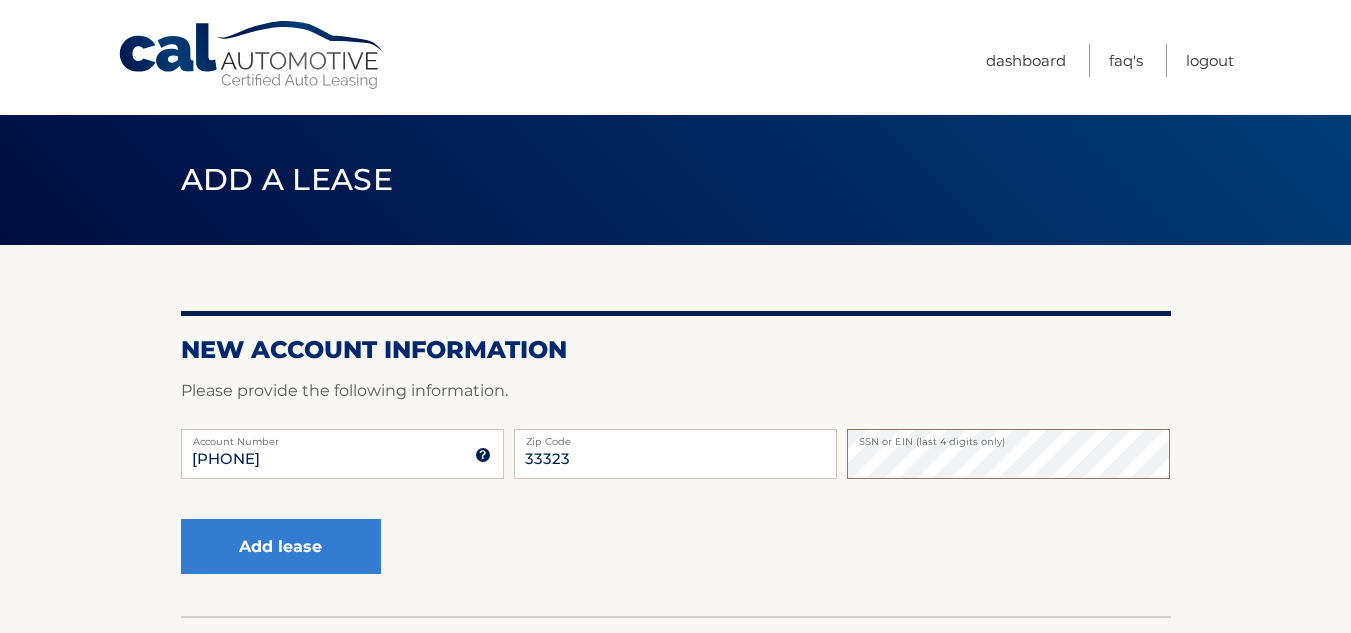click on "44455951494
Account Number
11 digit account number provided on your coupon book or Welcome Letter
33323
Zip Code
SSN or EIN (last 4 digits only)" at bounding box center (676, 470) 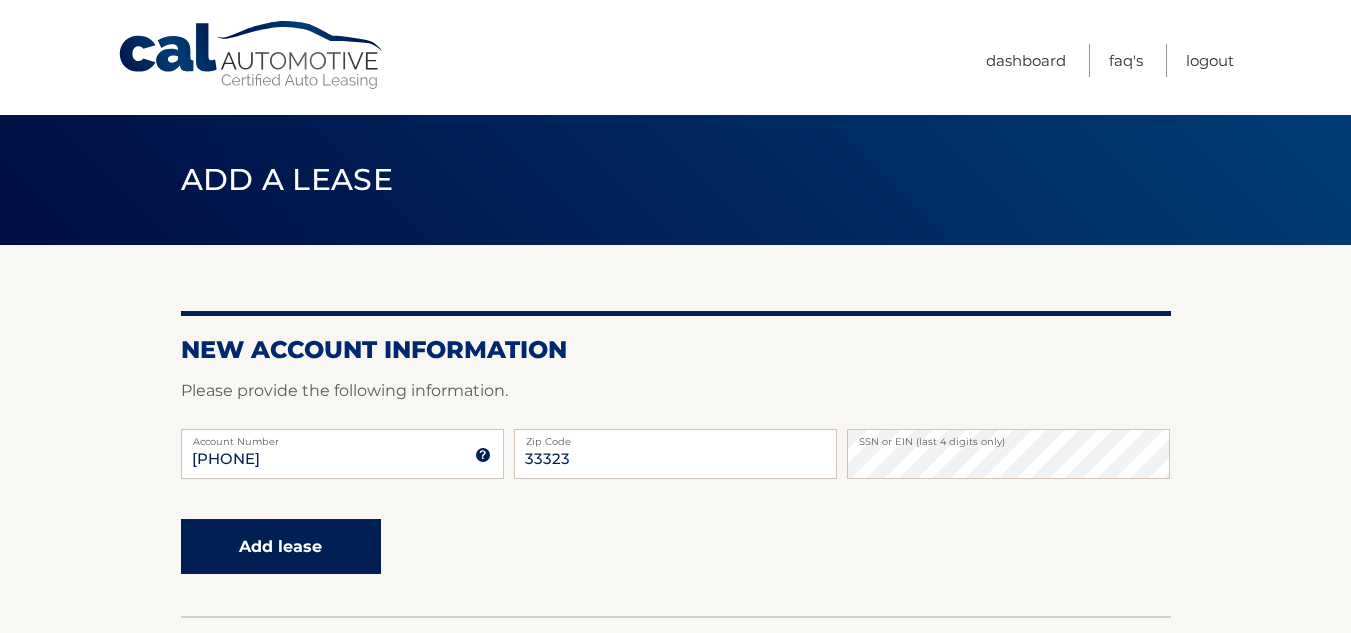 click on "Add lease" at bounding box center [281, 546] 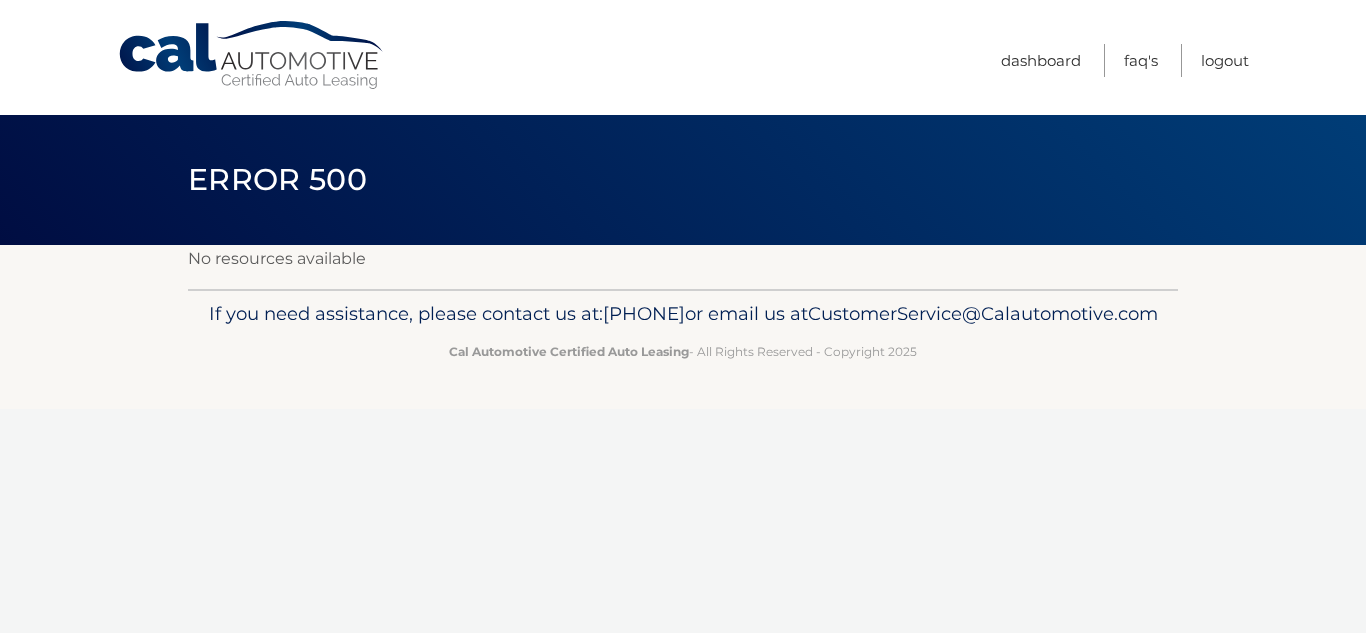 scroll, scrollTop: 0, scrollLeft: 0, axis: both 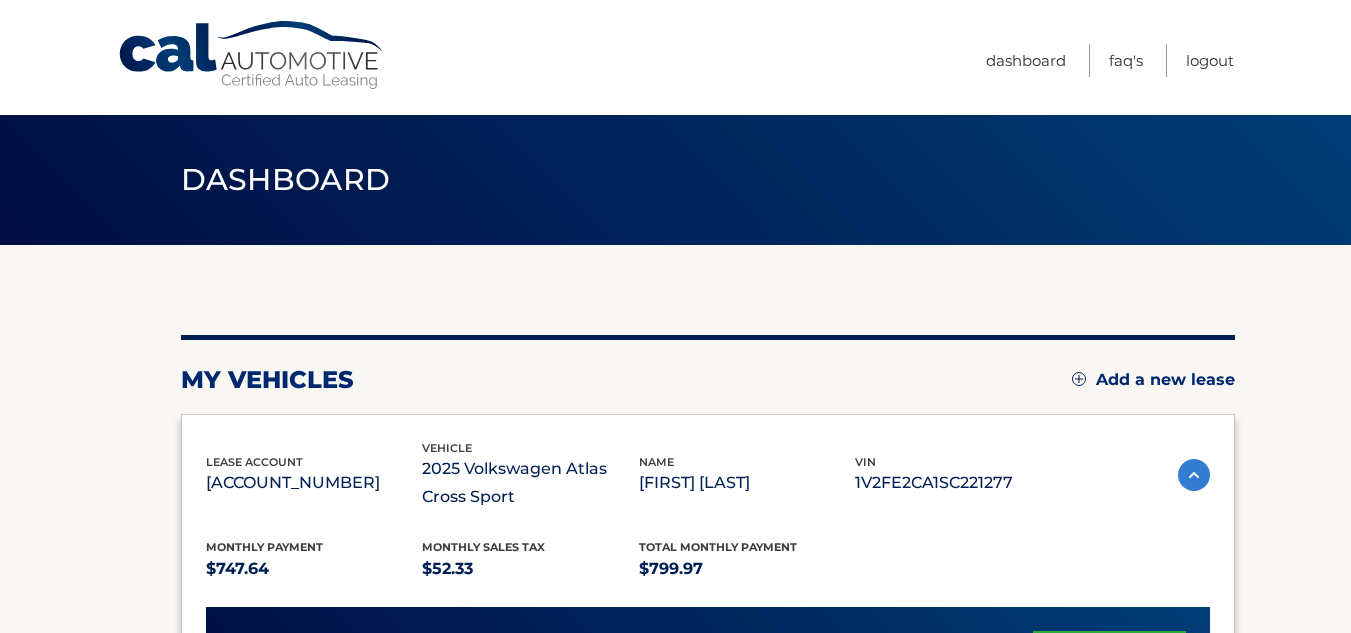 click on "Add a new lease" at bounding box center (1153, 380) 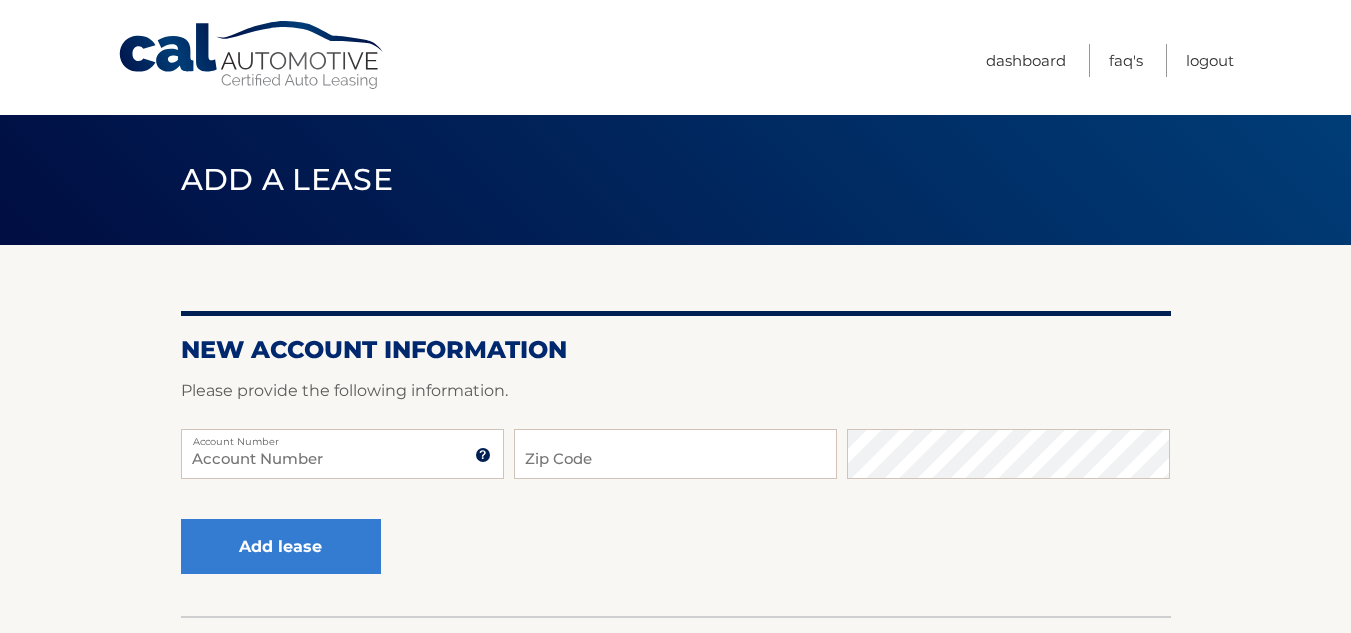 scroll, scrollTop: 0, scrollLeft: 0, axis: both 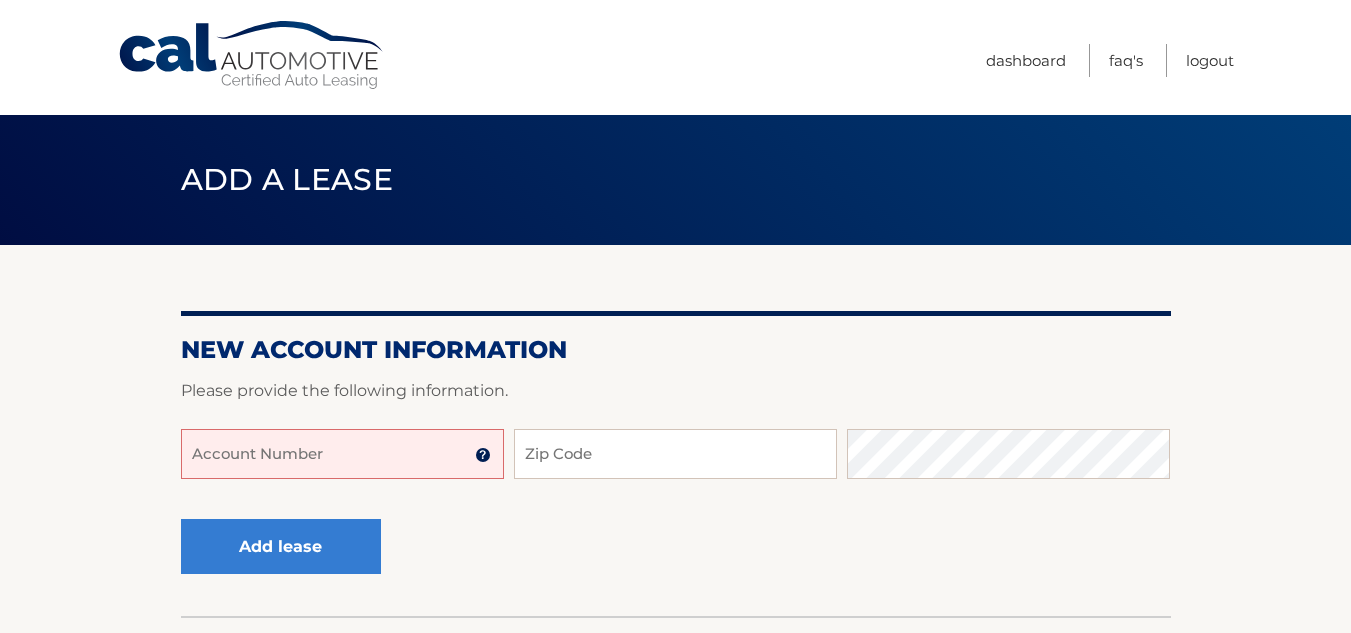 paste on "[PHONE]" 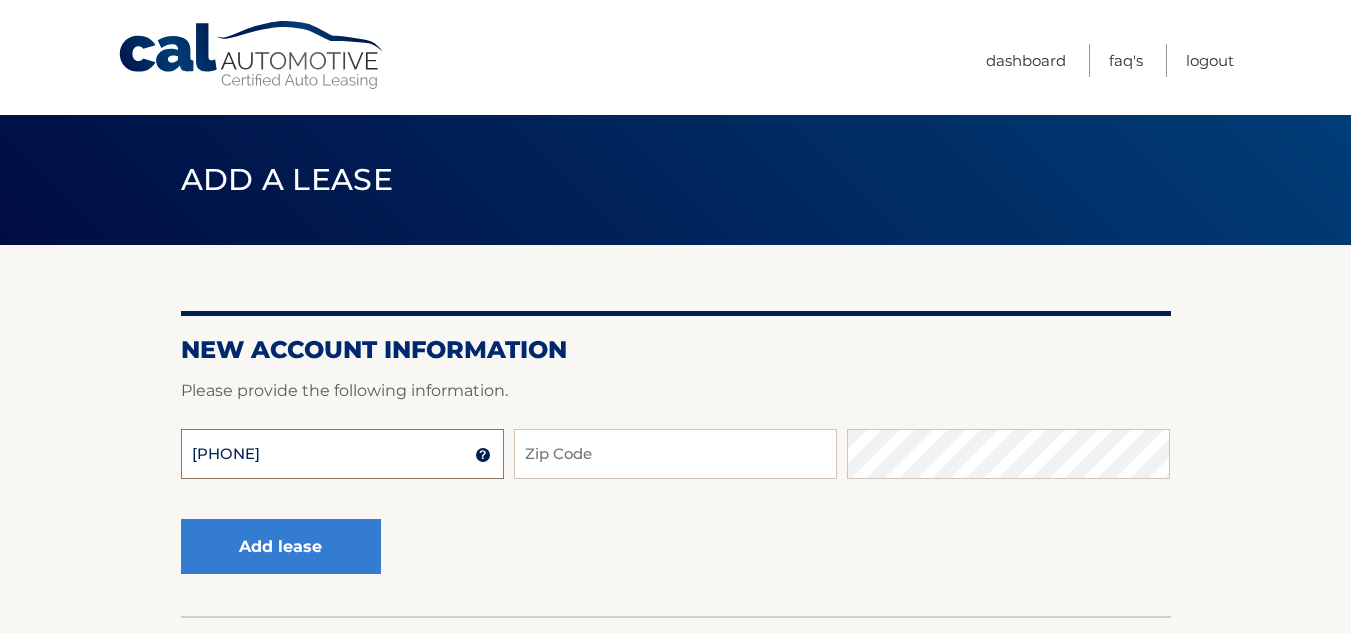 type on "44455951494" 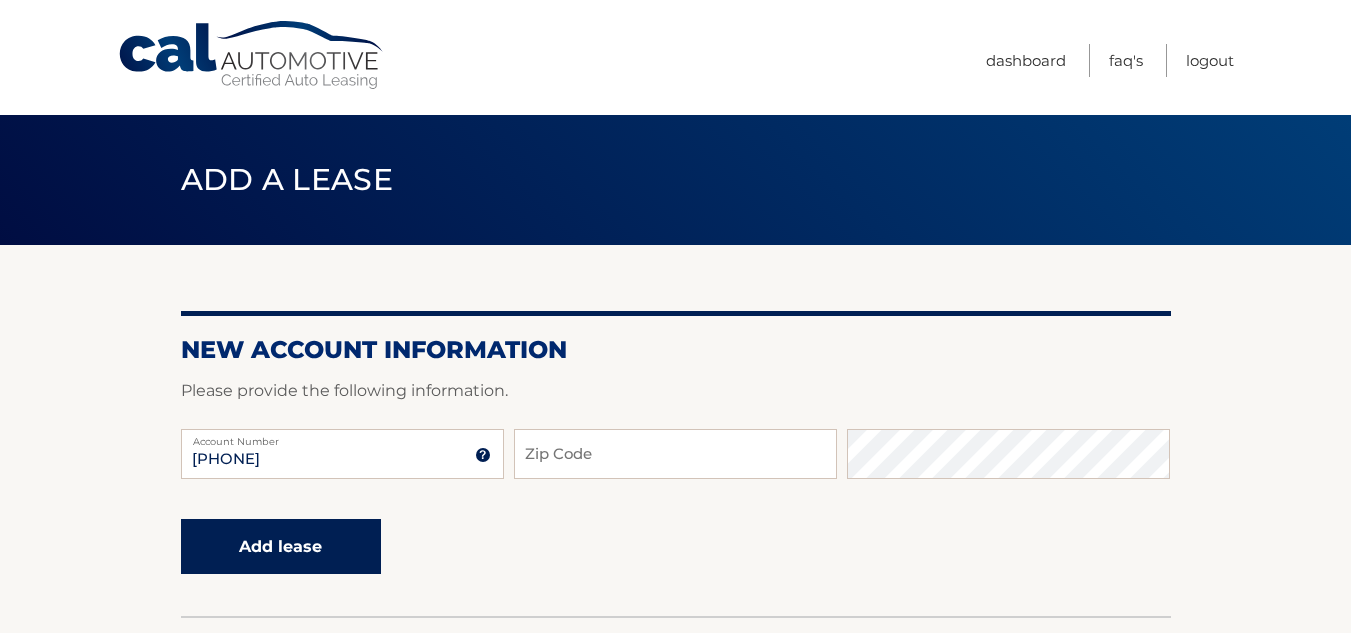 drag, startPoint x: 293, startPoint y: 449, endPoint x: 290, endPoint y: 519, distance: 70.064255 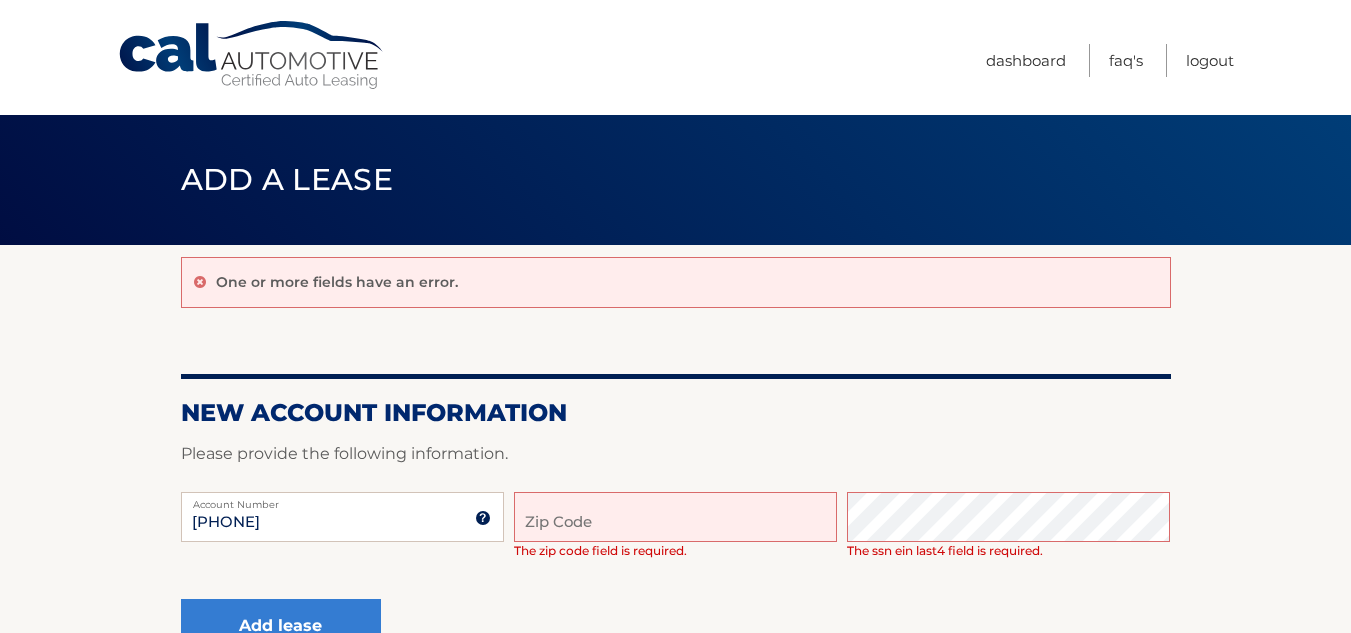 scroll, scrollTop: 0, scrollLeft: 0, axis: both 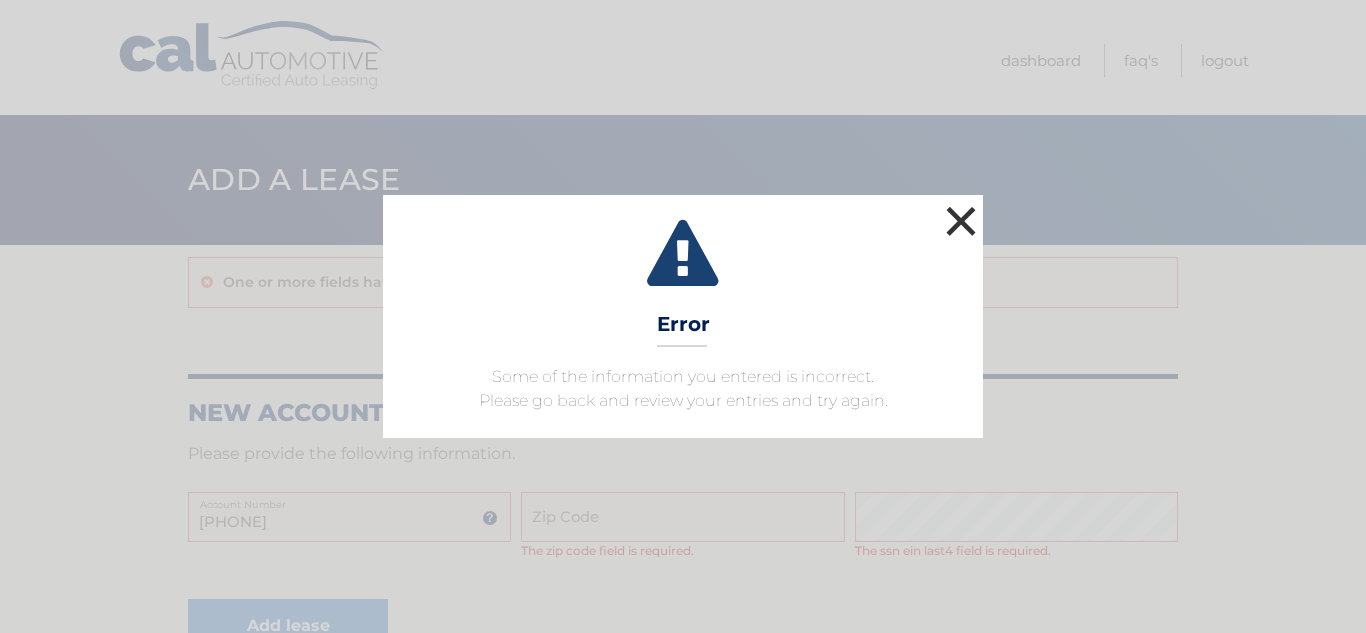 click on "×" at bounding box center (961, 221) 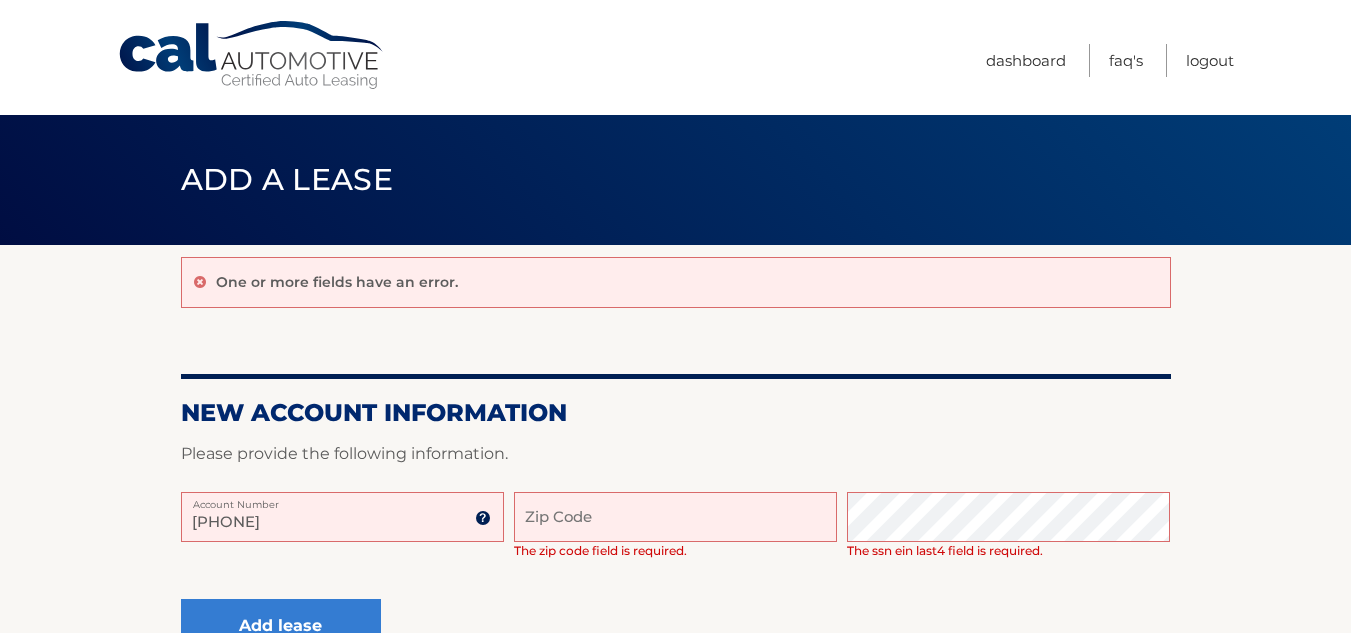 click on "Zip Code" at bounding box center [675, 517] 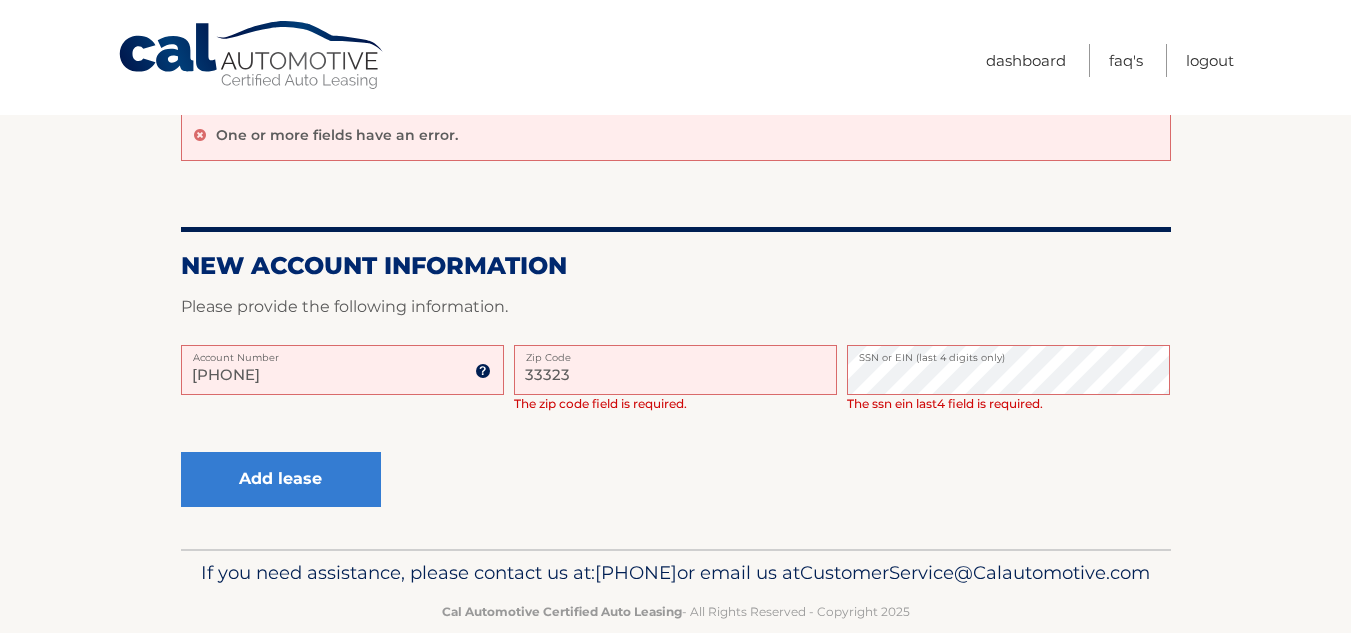 scroll, scrollTop: 200, scrollLeft: 0, axis: vertical 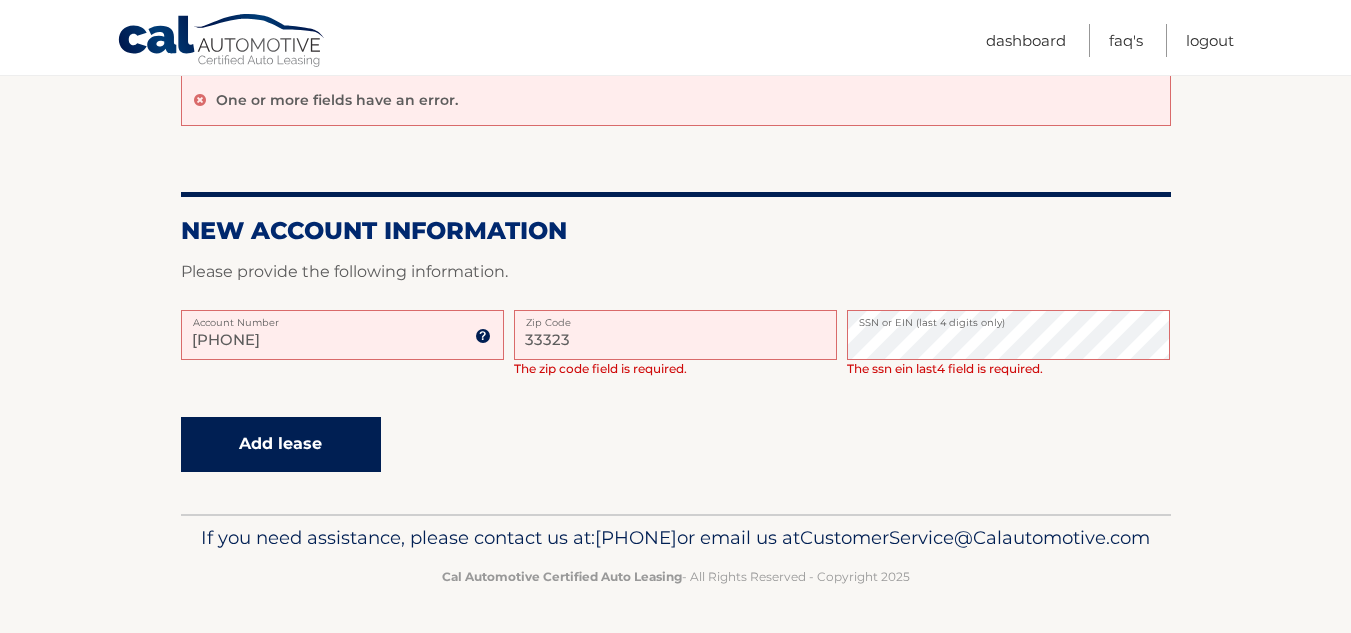 click on "Add lease" at bounding box center [281, 444] 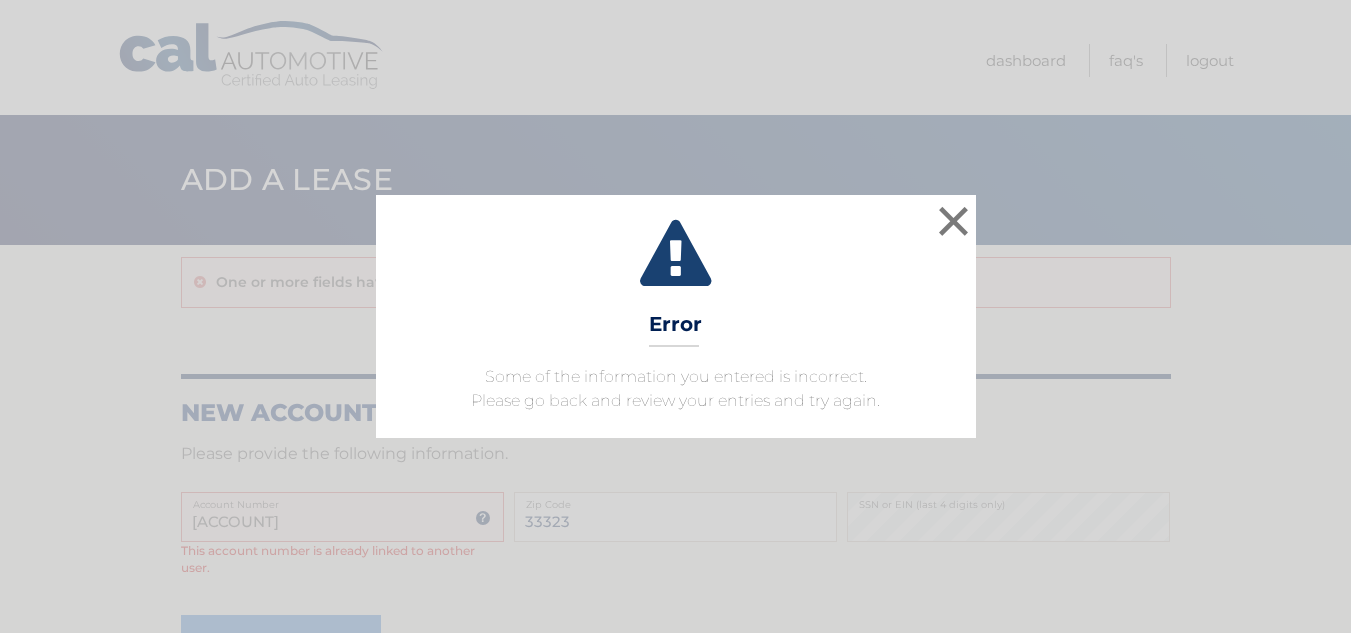 scroll, scrollTop: 0, scrollLeft: 0, axis: both 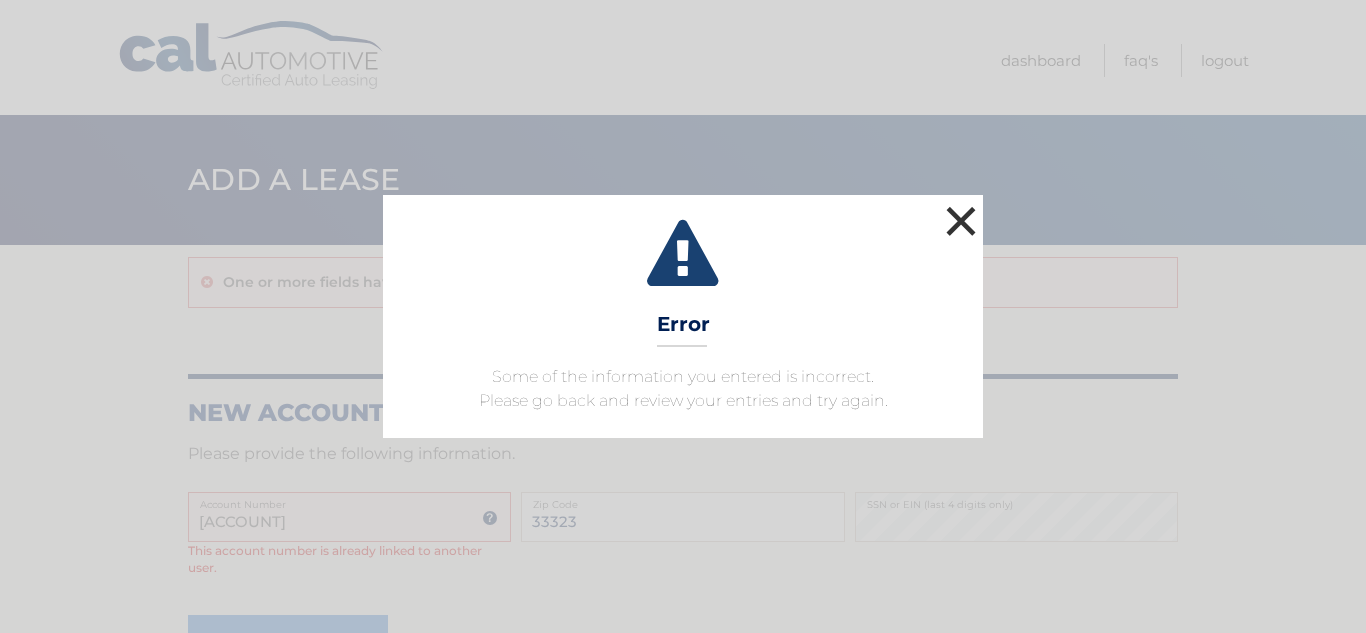 click on "×" at bounding box center [961, 221] 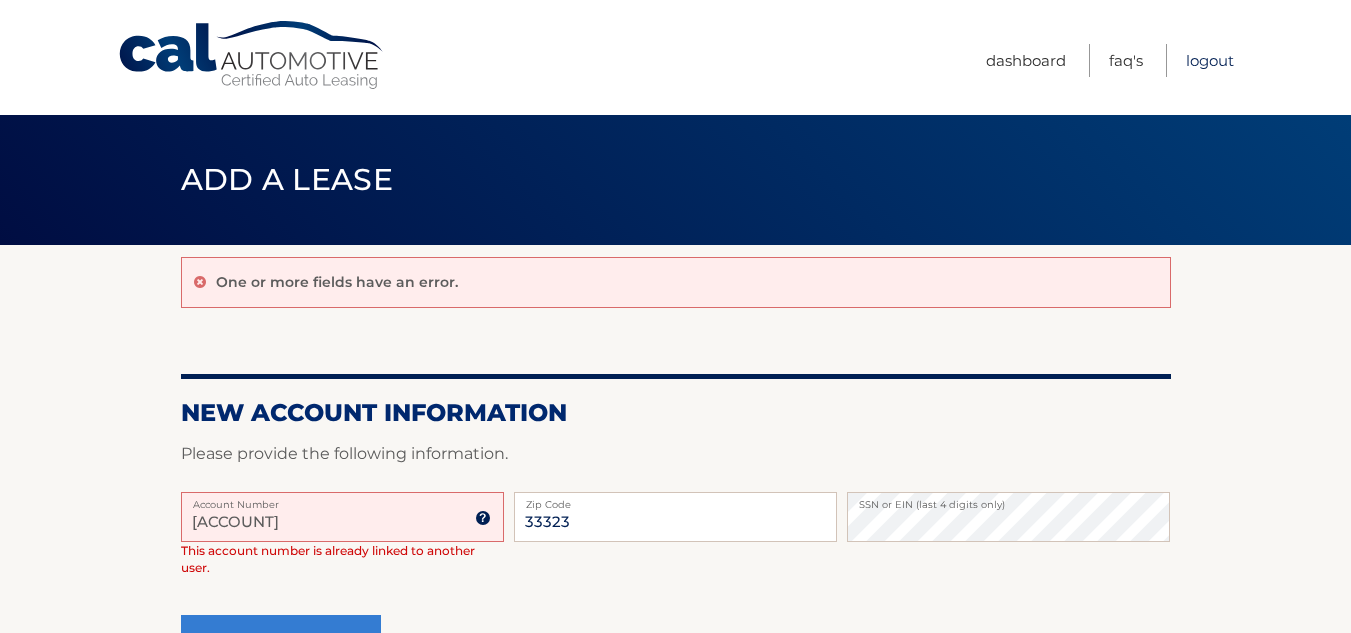 click on "Logout" at bounding box center [1210, 60] 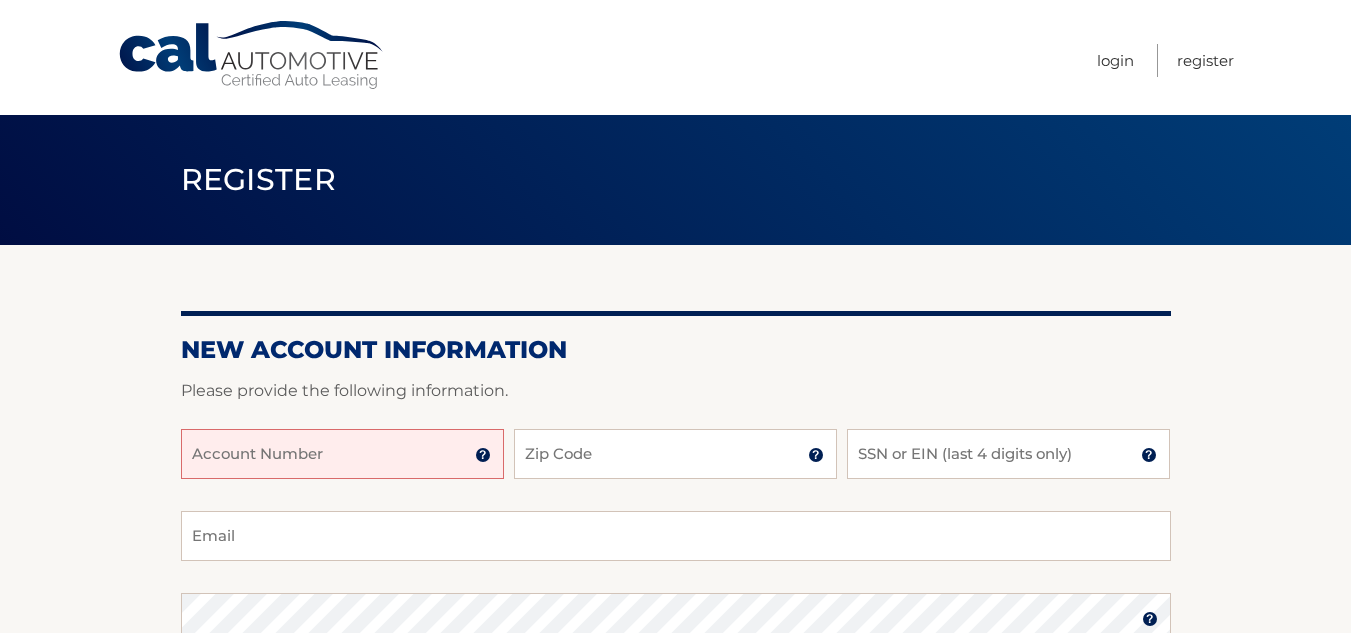 scroll, scrollTop: 0, scrollLeft: 0, axis: both 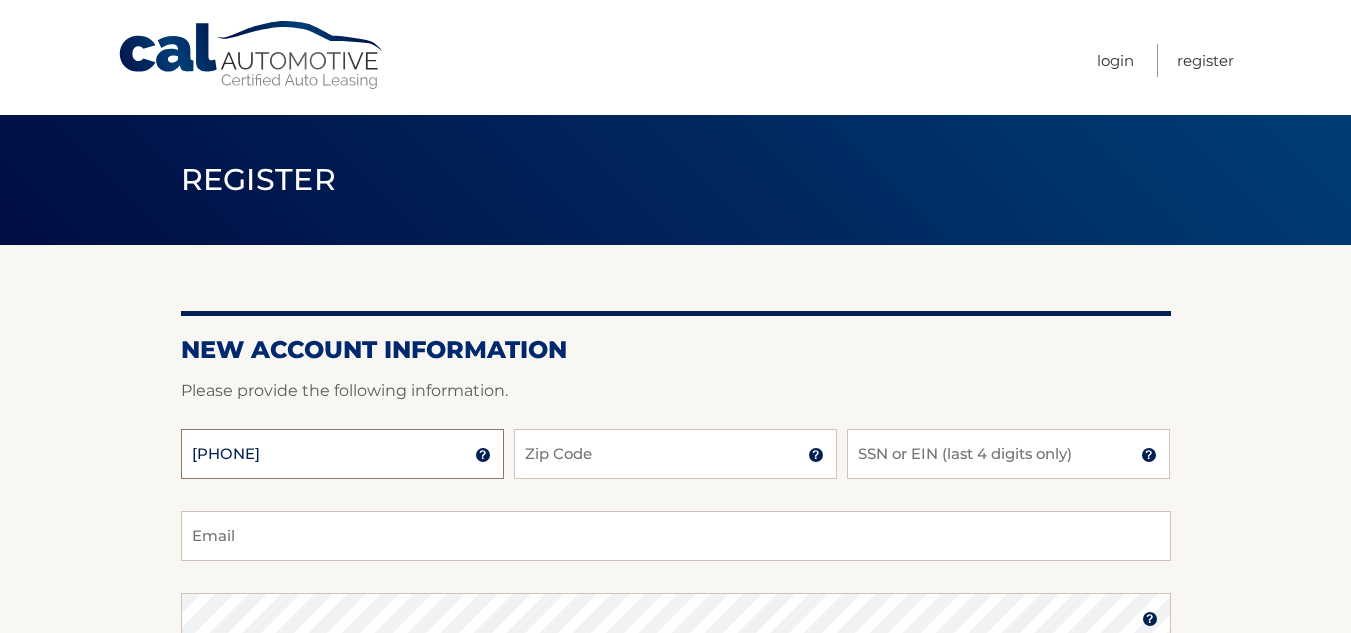 type on "[PHONE]" 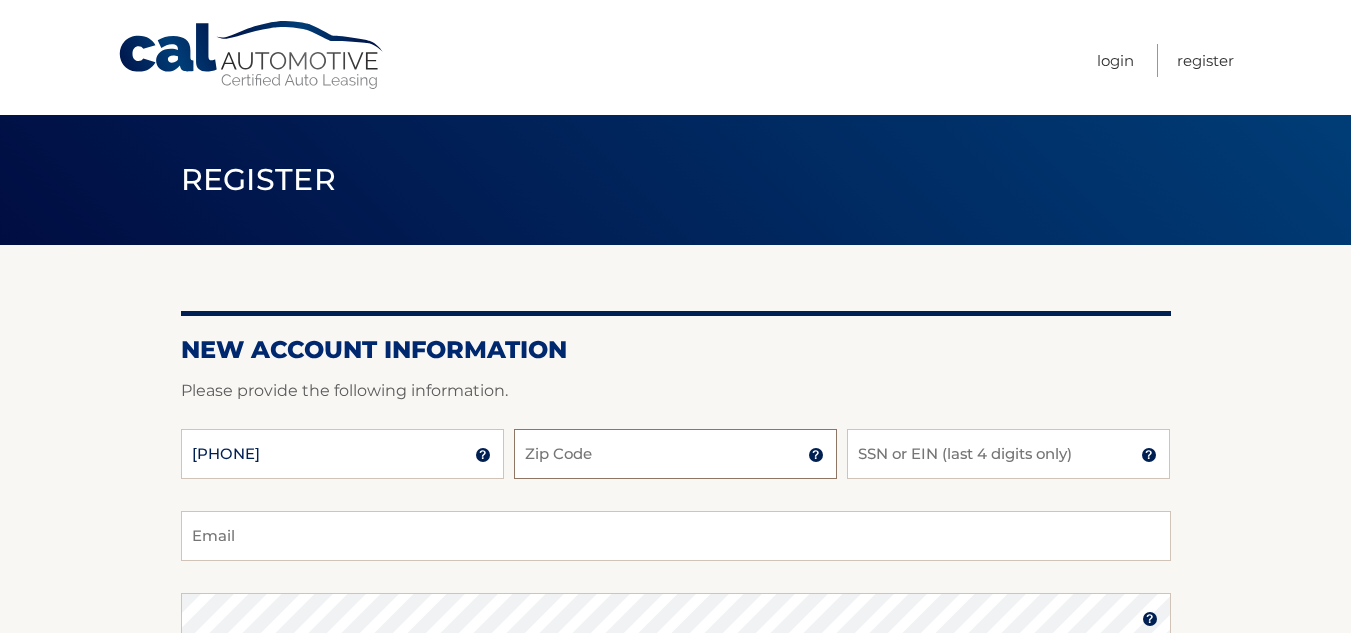 click on "Zip Code" at bounding box center (675, 454) 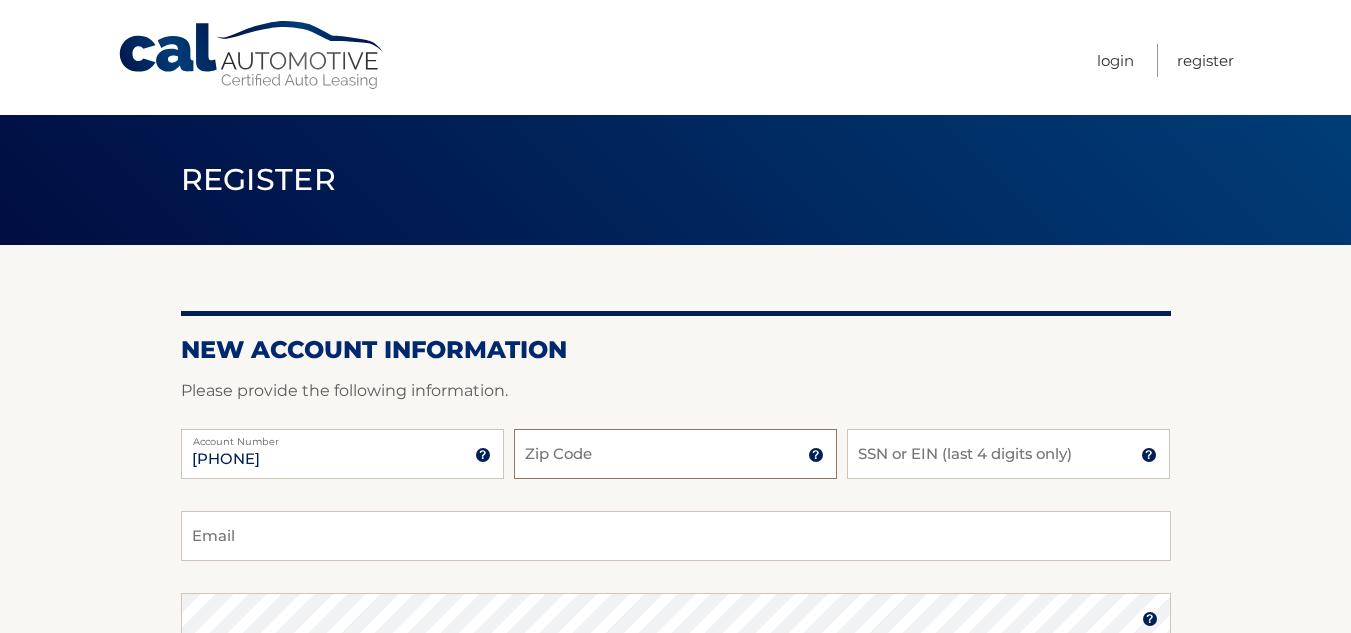 type on "33323" 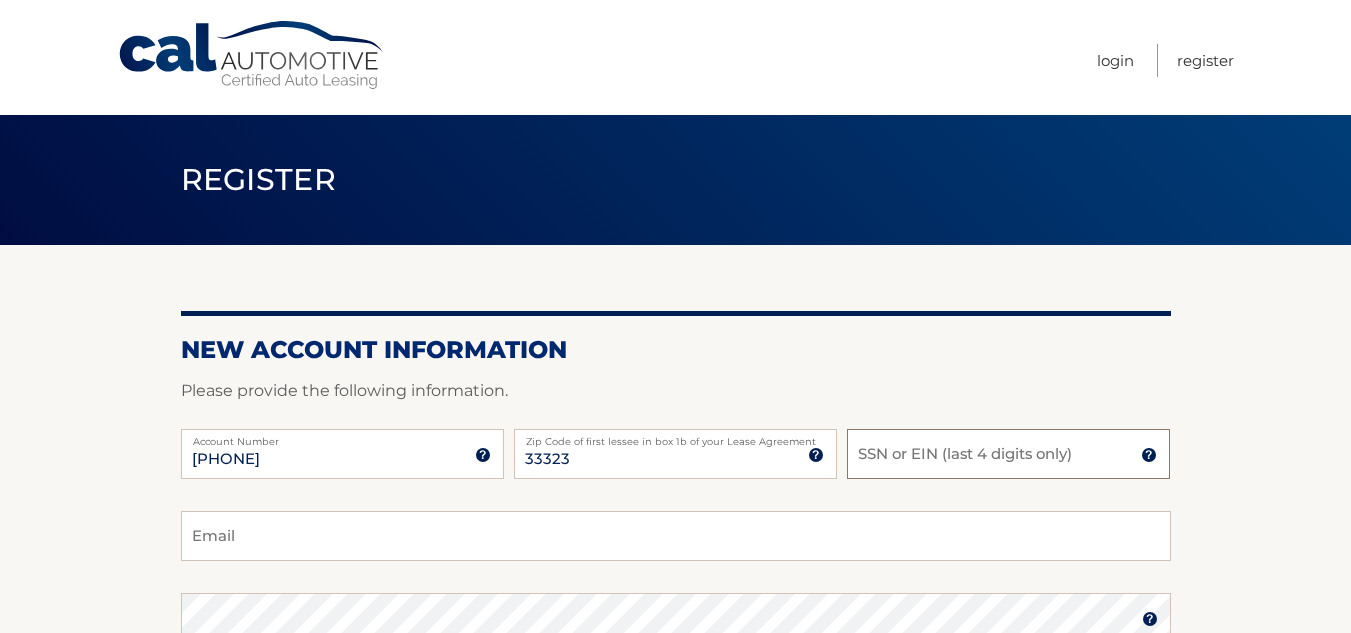 click on "SSN or EIN (last 4 digits only)" at bounding box center [1008, 454] 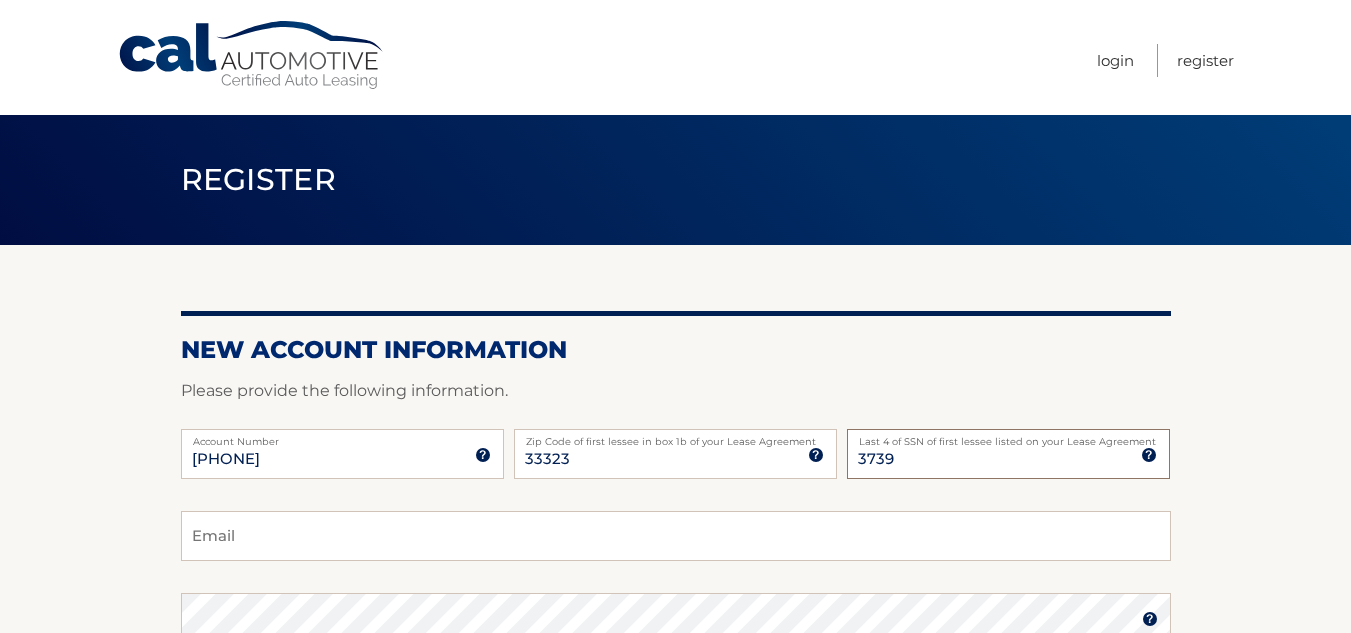 type on "3739" 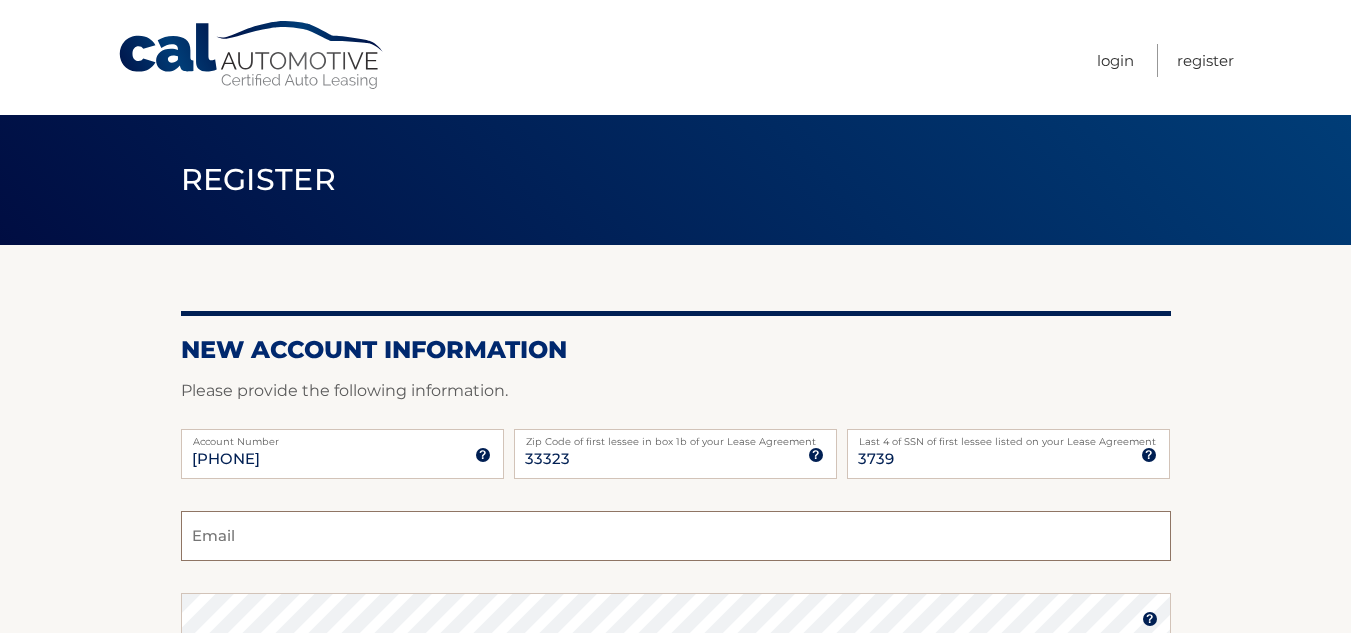 click on "Email" at bounding box center [676, 536] 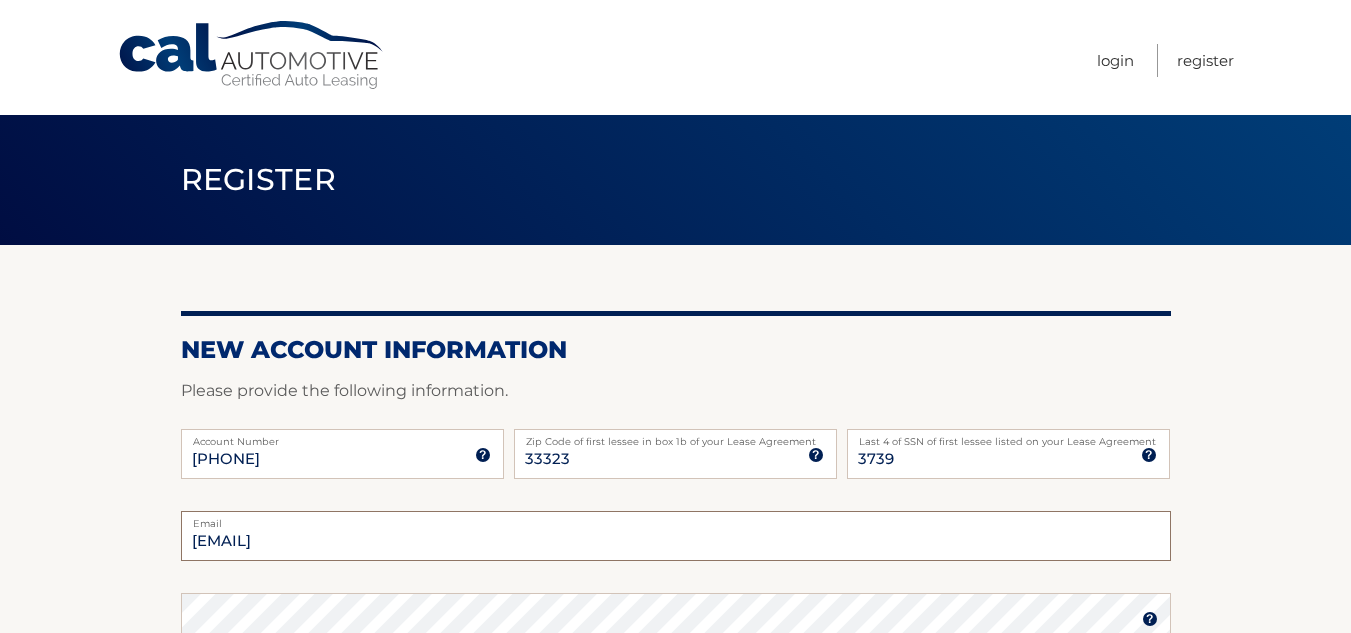 type on "[EMAIL]" 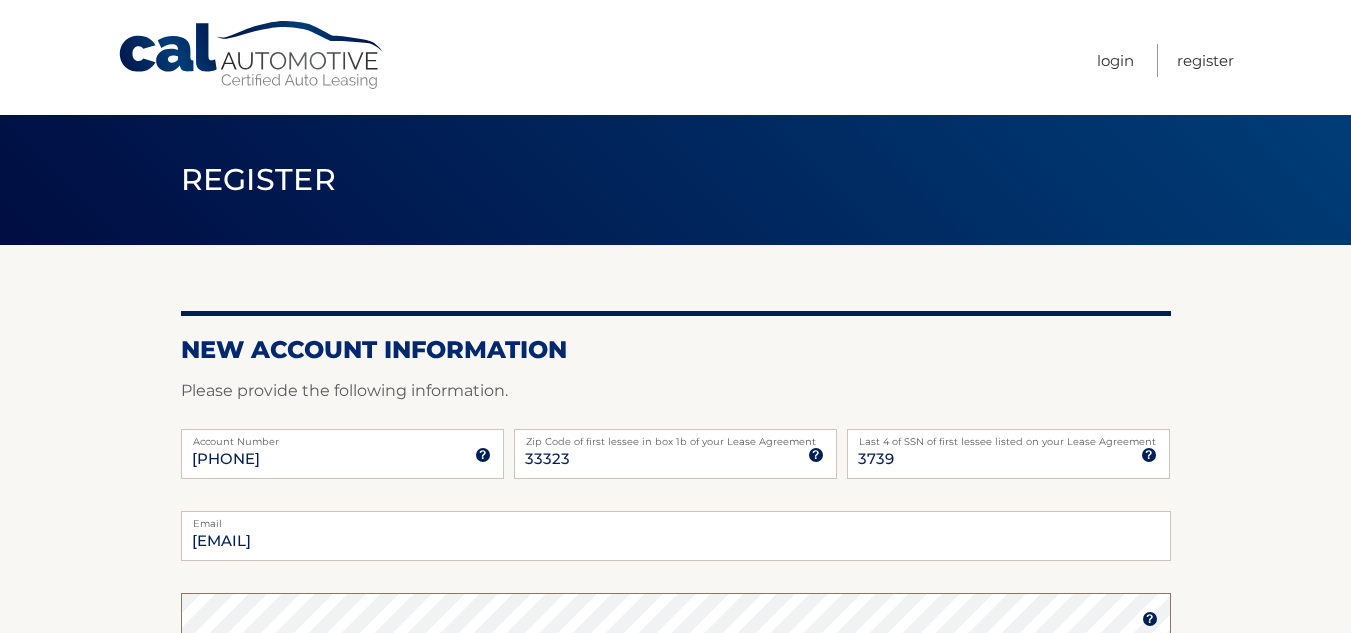 scroll, scrollTop: 10, scrollLeft: 0, axis: vertical 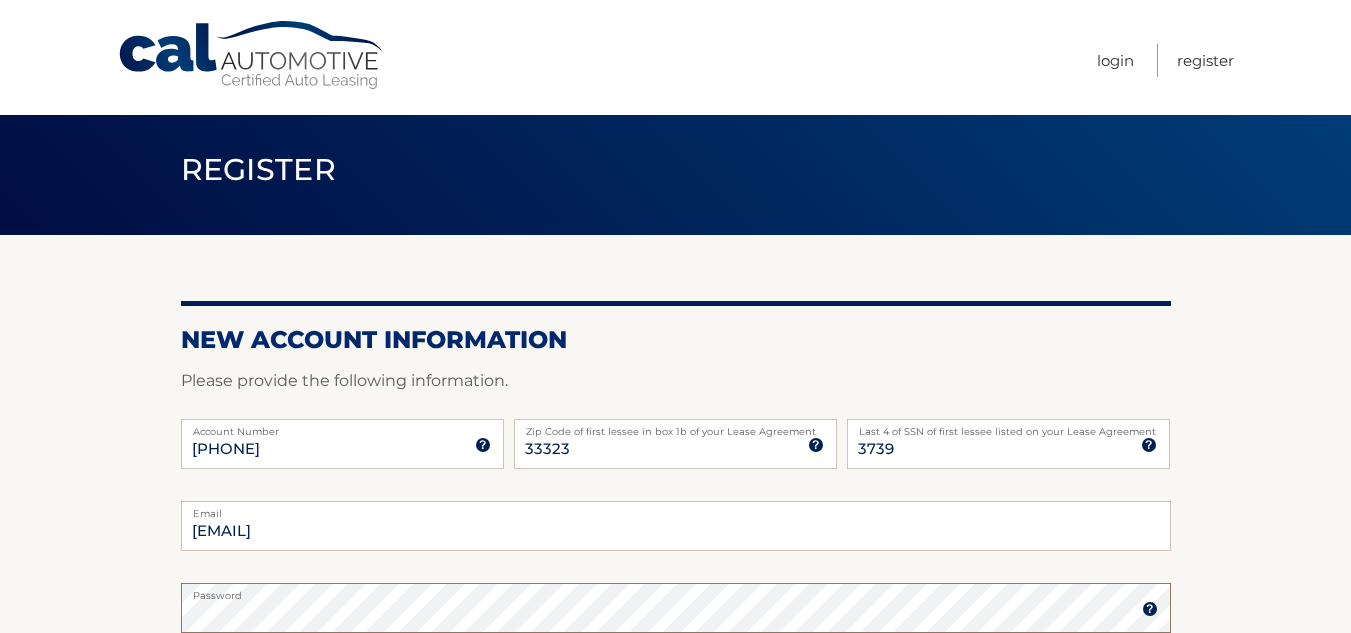 click on "Register" at bounding box center (281, 946) 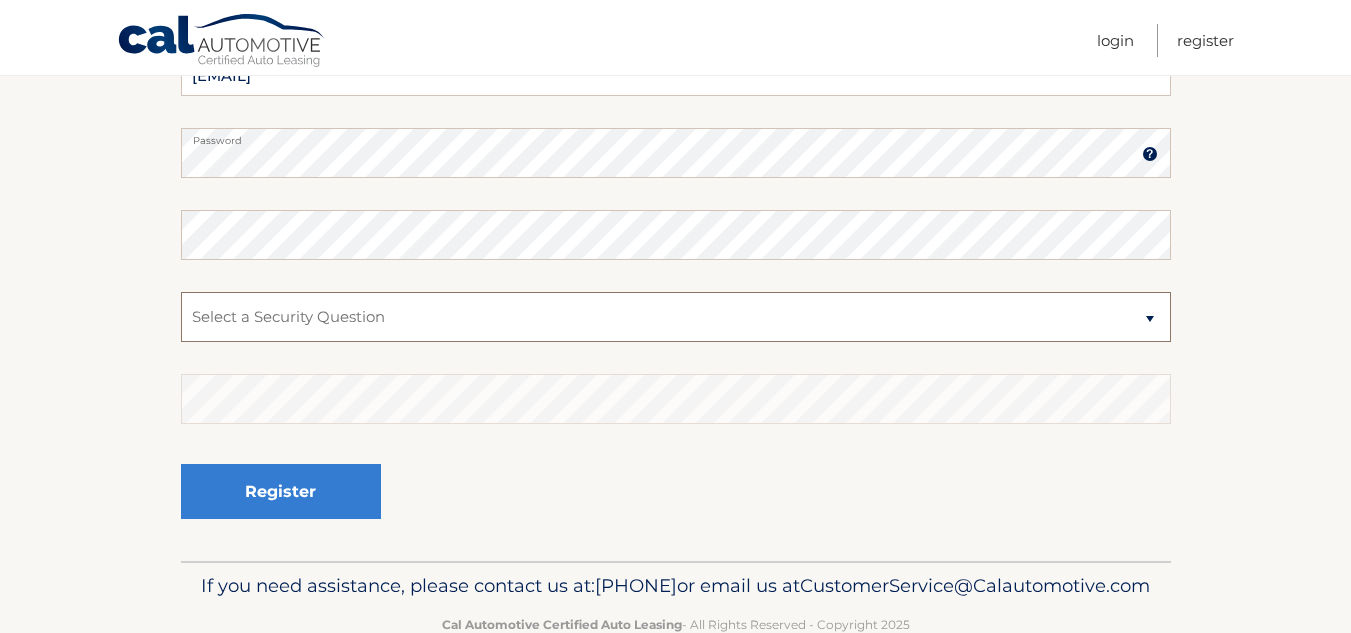 scroll, scrollTop: 474, scrollLeft: 0, axis: vertical 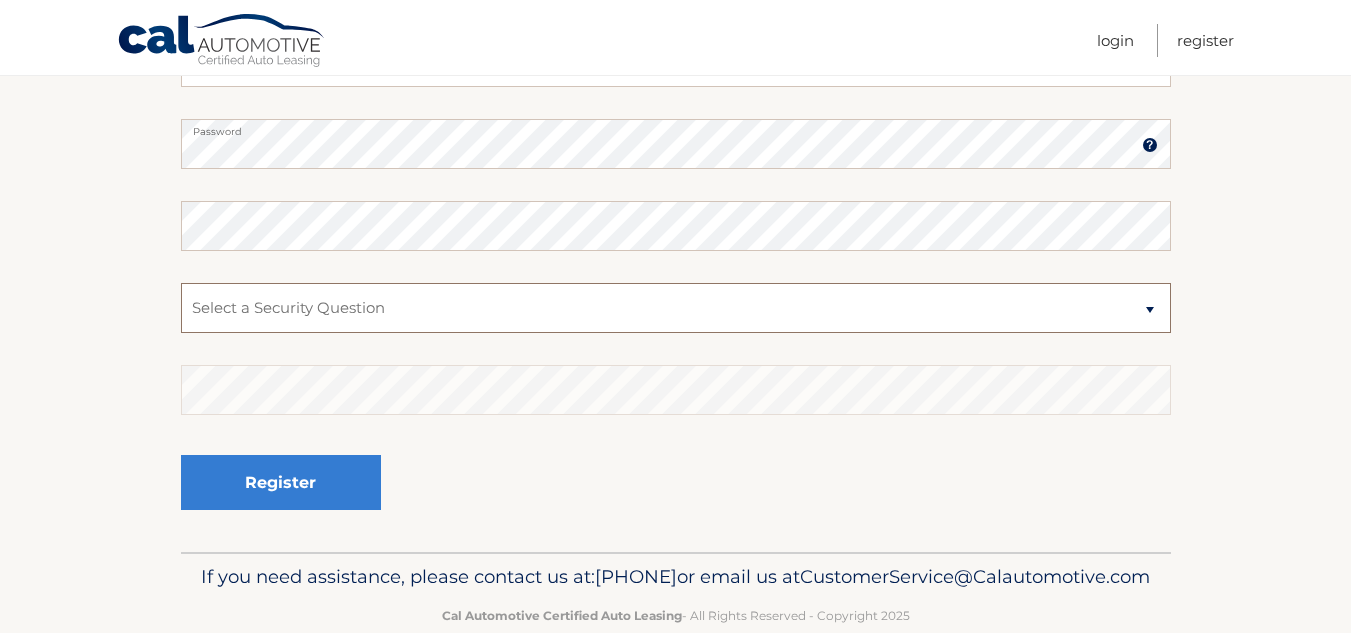 click on "Select a Security Question
What was the name of your elementary school?
What is your mother’s maiden name?
What street did you live on in the third grade?
In what city or town was your first job?
What was your childhood phone number including area code? (e.g., 000-000-0000)" at bounding box center [676, 308] 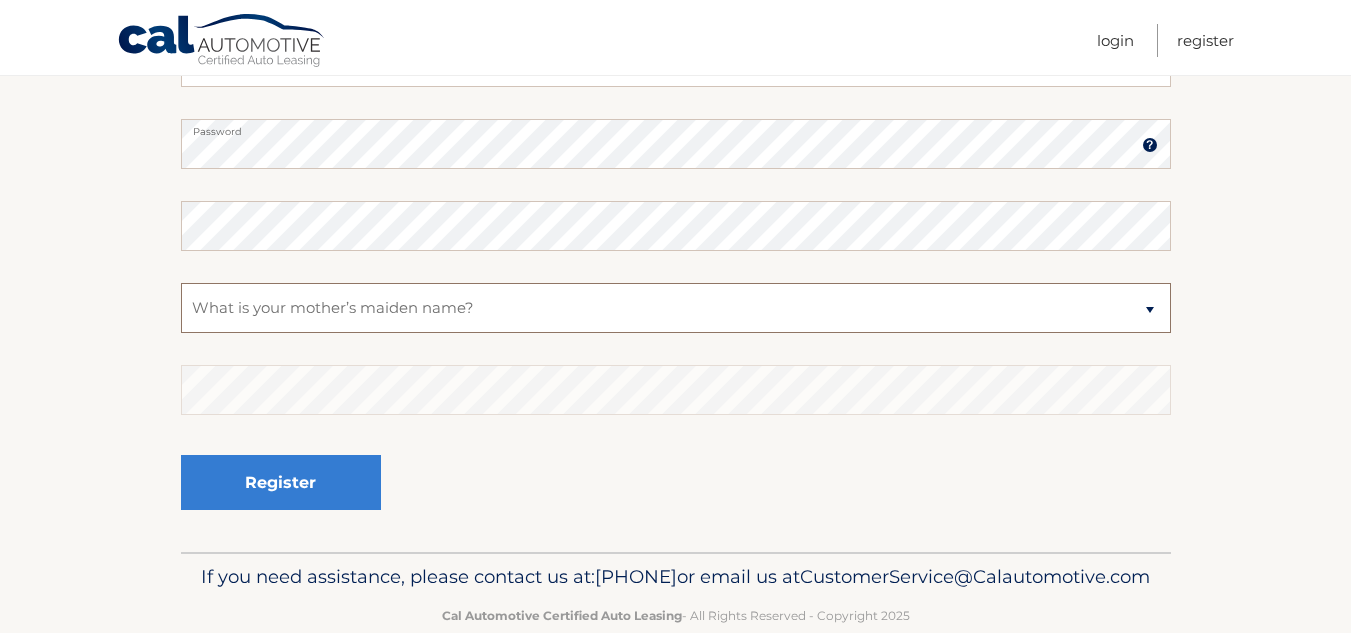 click on "Select a Security Question
What was the name of your elementary school?
What is your mother’s maiden name?
What street did you live on in the third grade?
In what city or town was your first job?
What was your childhood phone number including area code? (e.g., 000-000-0000)" at bounding box center (676, 308) 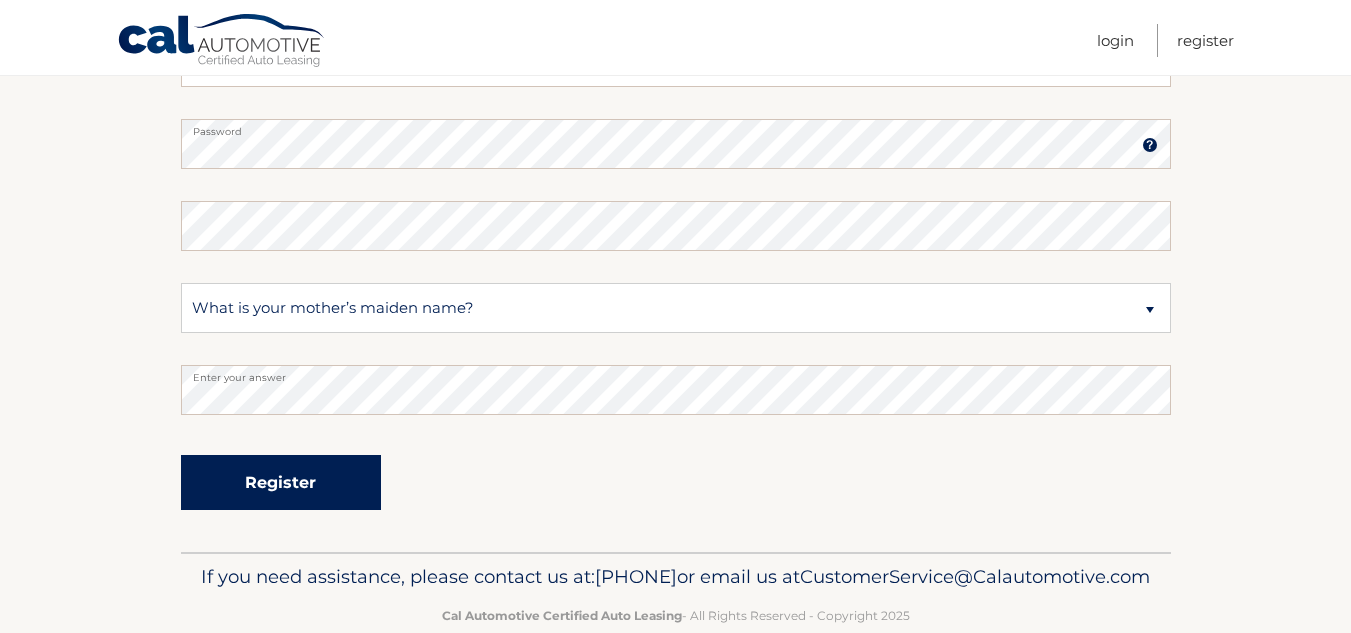 click on "Register" at bounding box center (281, 482) 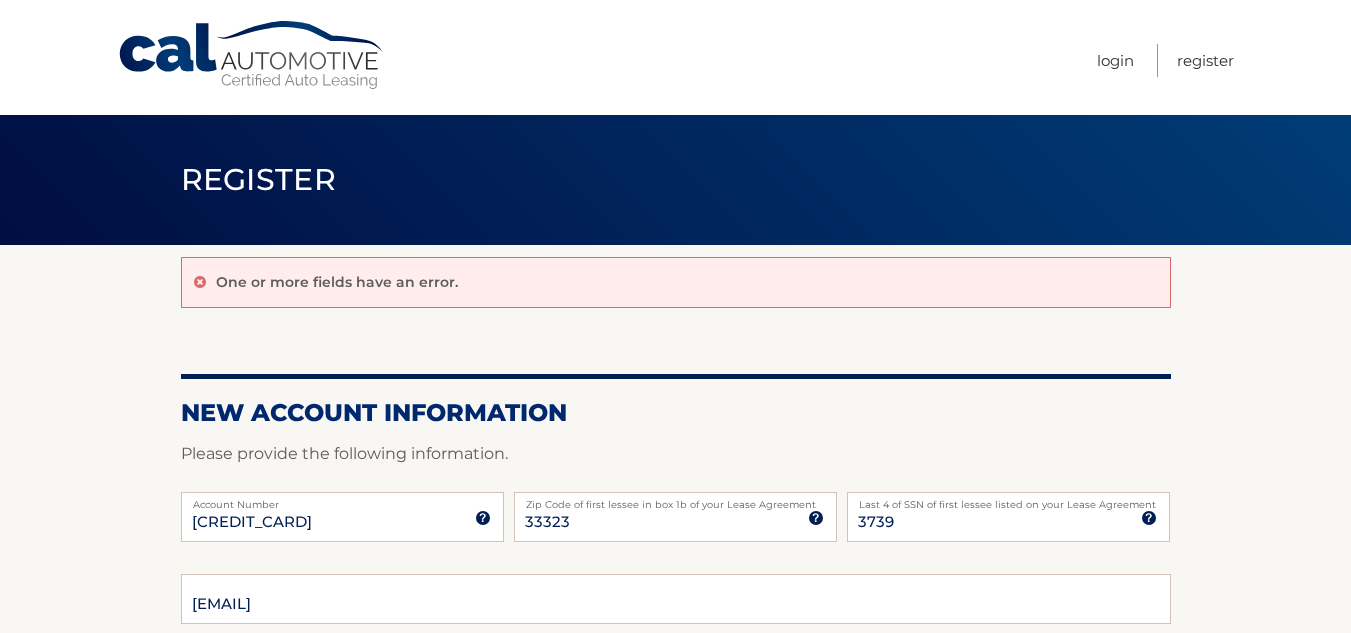 scroll, scrollTop: 0, scrollLeft: 0, axis: both 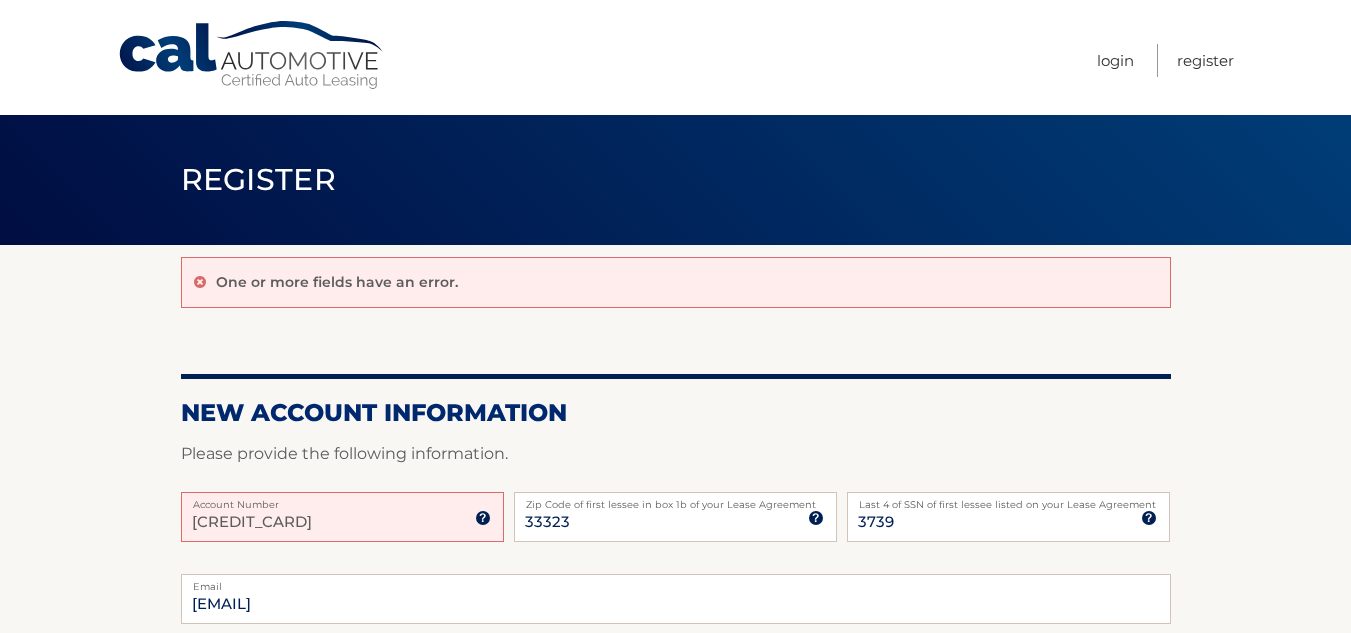click on "[CREDIT_CARD]" at bounding box center [342, 517] 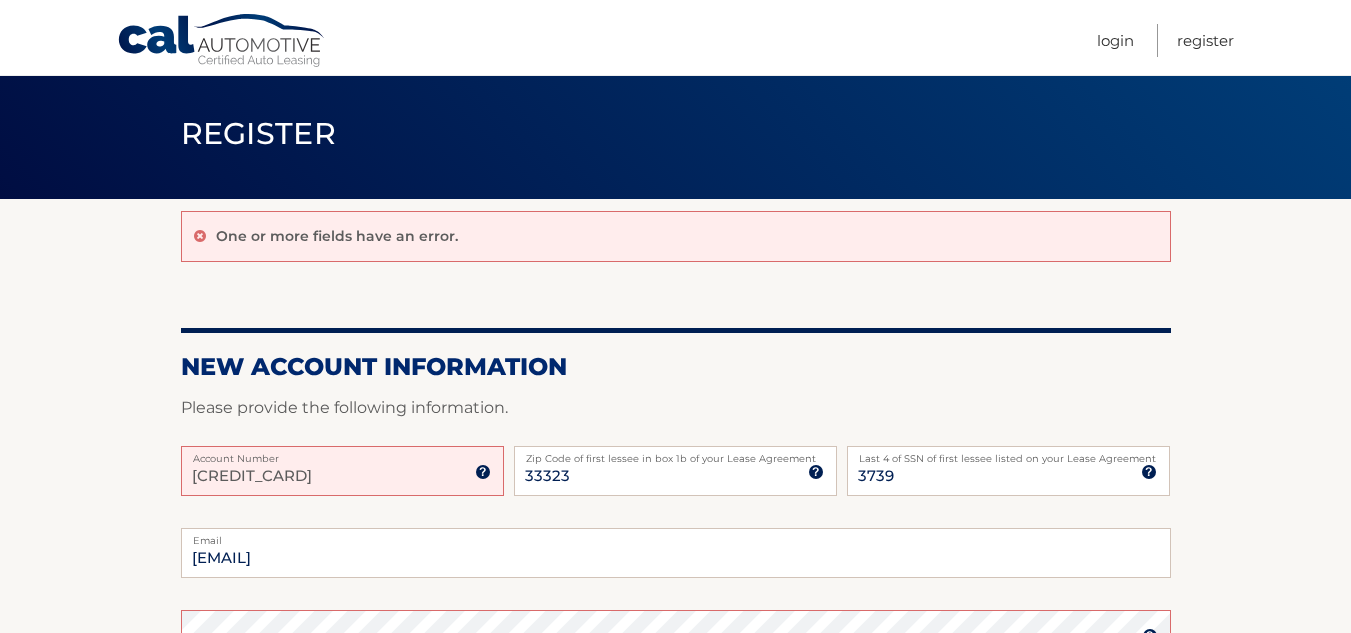 scroll, scrollTop: 200, scrollLeft: 0, axis: vertical 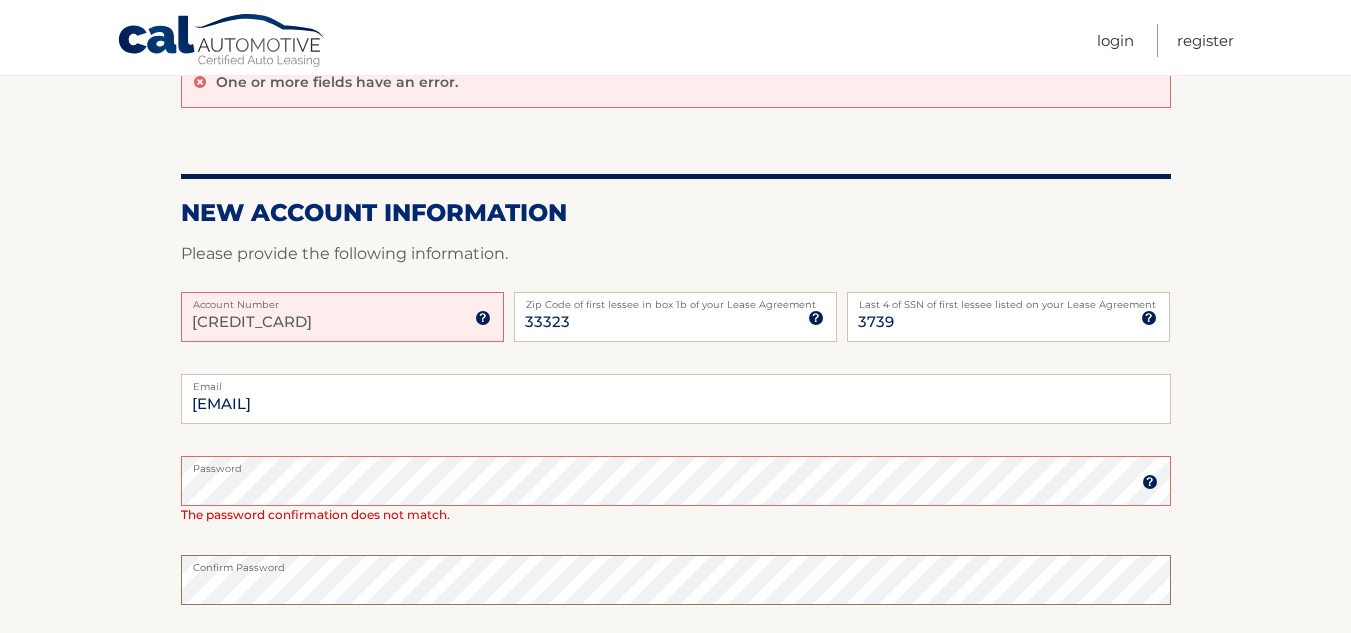 click on "Register" at bounding box center [281, 836] 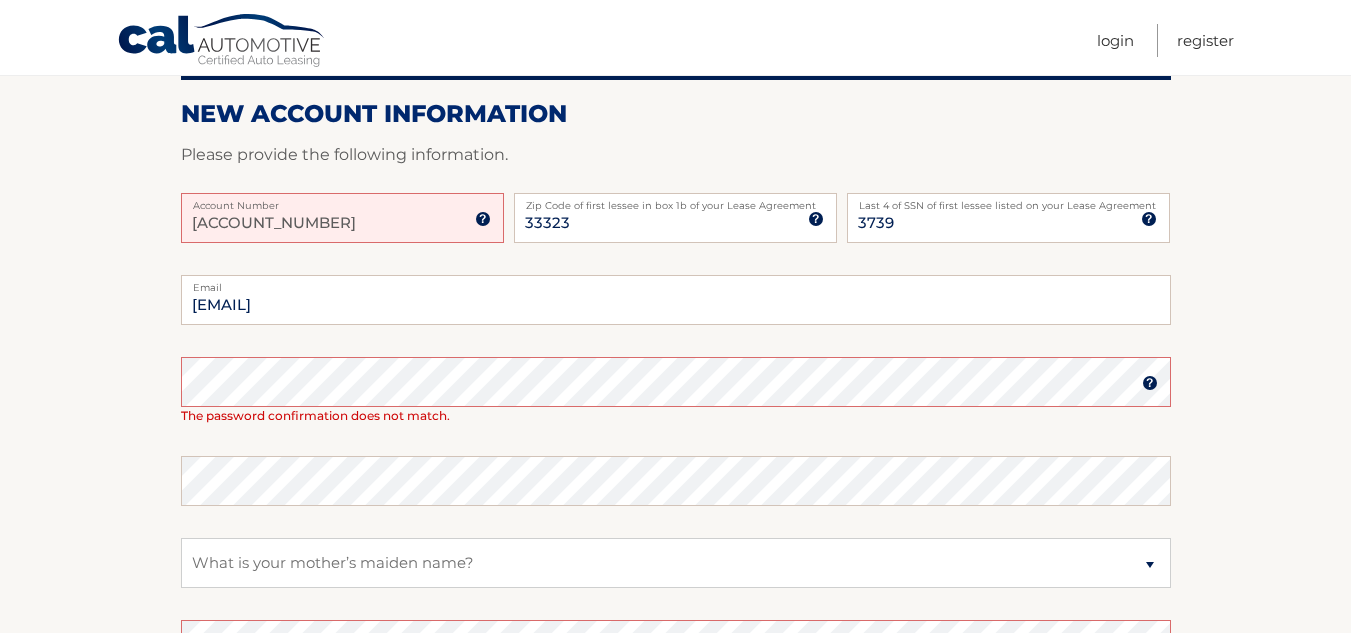 scroll, scrollTop: 400, scrollLeft: 0, axis: vertical 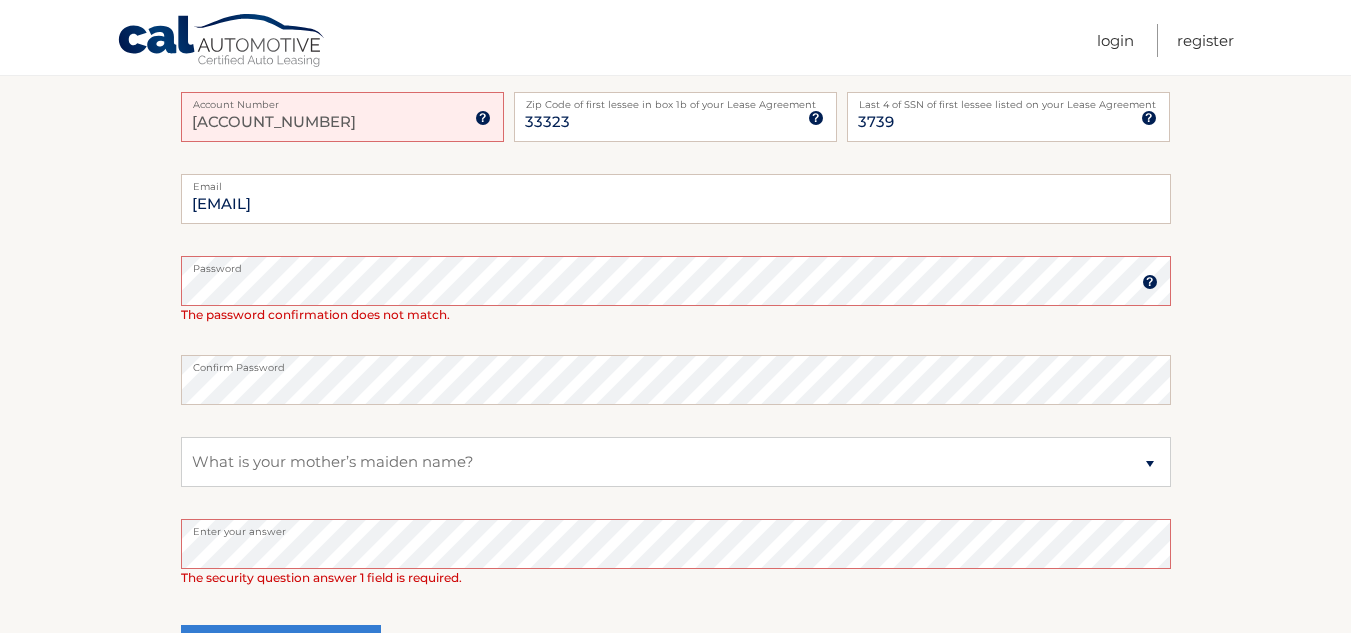 click on "One or more fields have an error.
New Account Information
Please provide the following information.
44455951494
Account Number
11 digit account number provided on your coupon book or Welcome Letter
33323
Zip Code of first lessee in box 1b of your Lease Agreement
Zip Code of first lessee in box 1b of your Lease Agreement
3739
Last 4 of SSN of first lessee listed on your Lease Agreement
Last 4 of SSN of first lessee listed on your Lease Agreement" at bounding box center [675, 283] 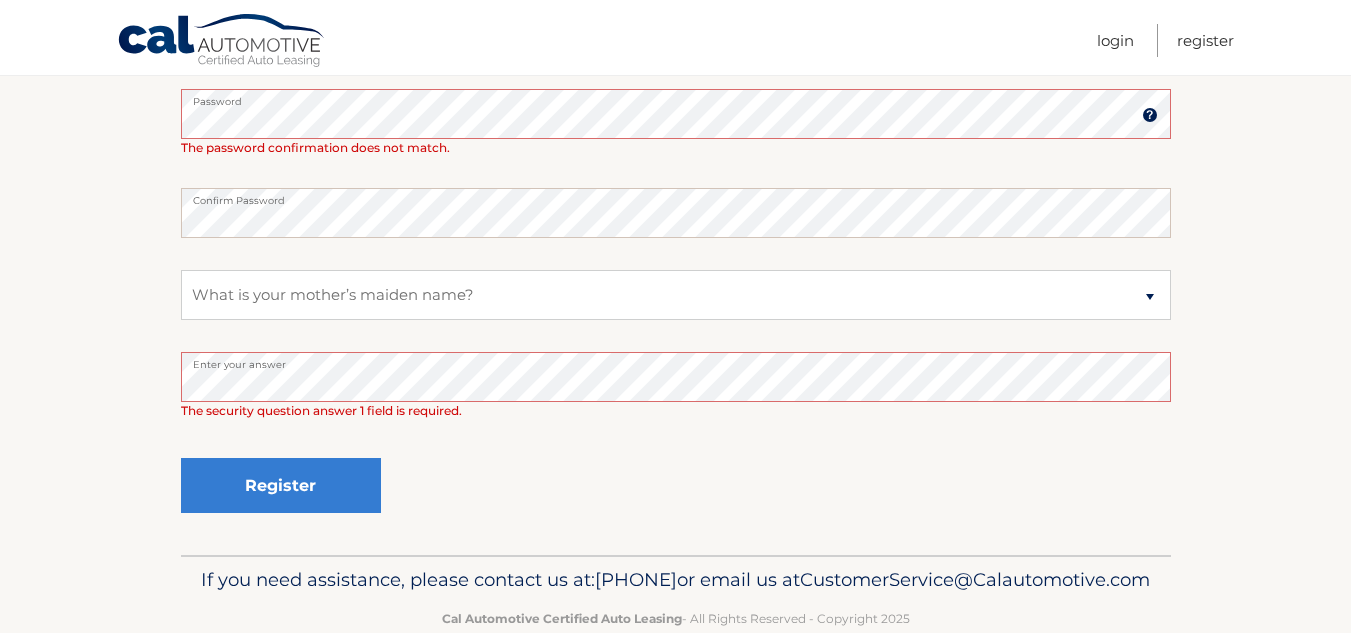 scroll, scrollTop: 641, scrollLeft: 0, axis: vertical 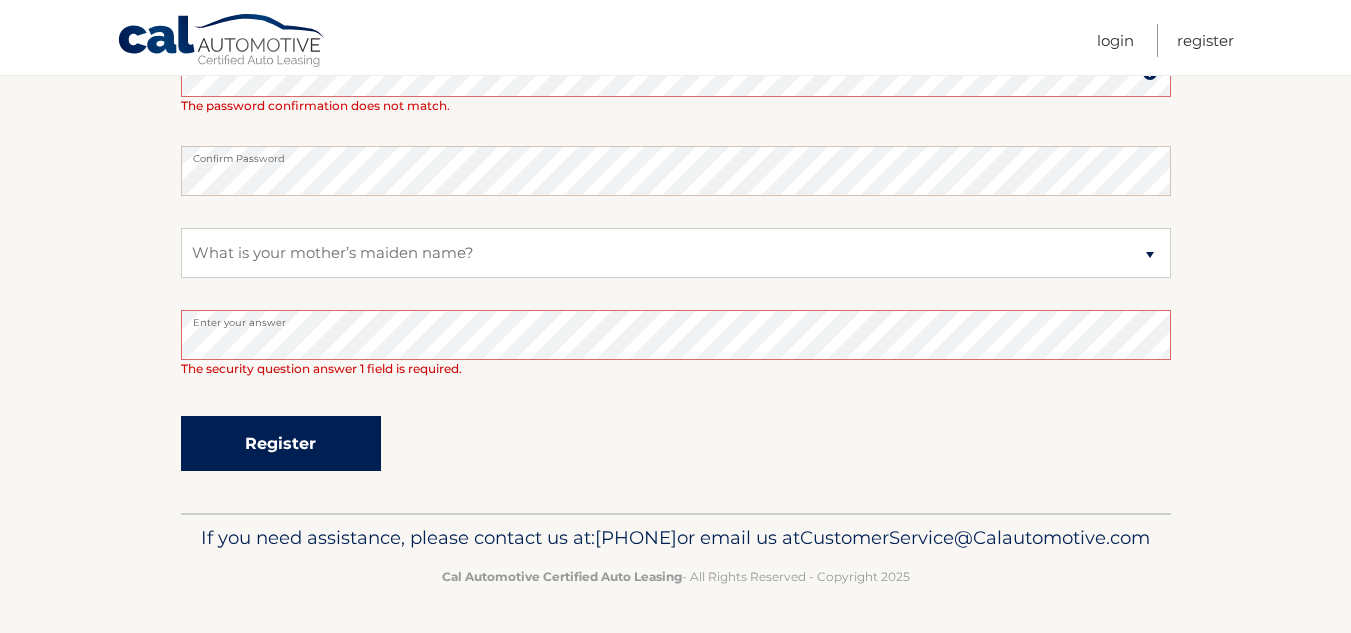 click on "Register" at bounding box center [281, 443] 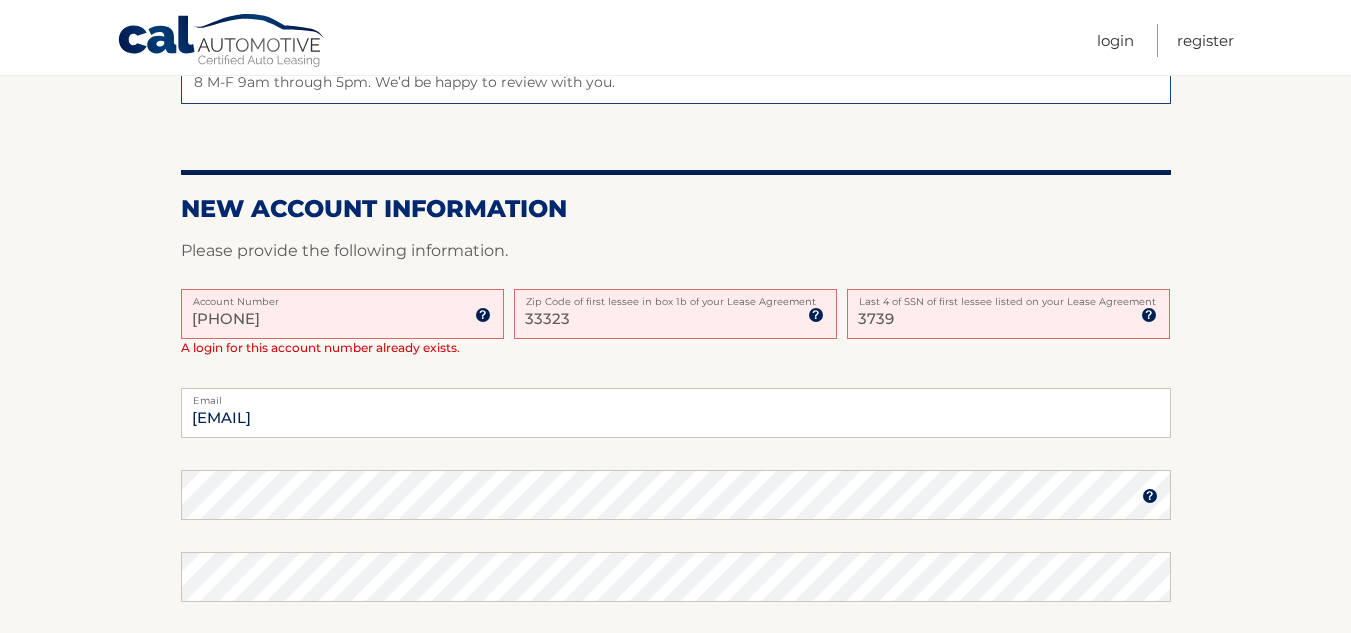 scroll, scrollTop: 400, scrollLeft: 0, axis: vertical 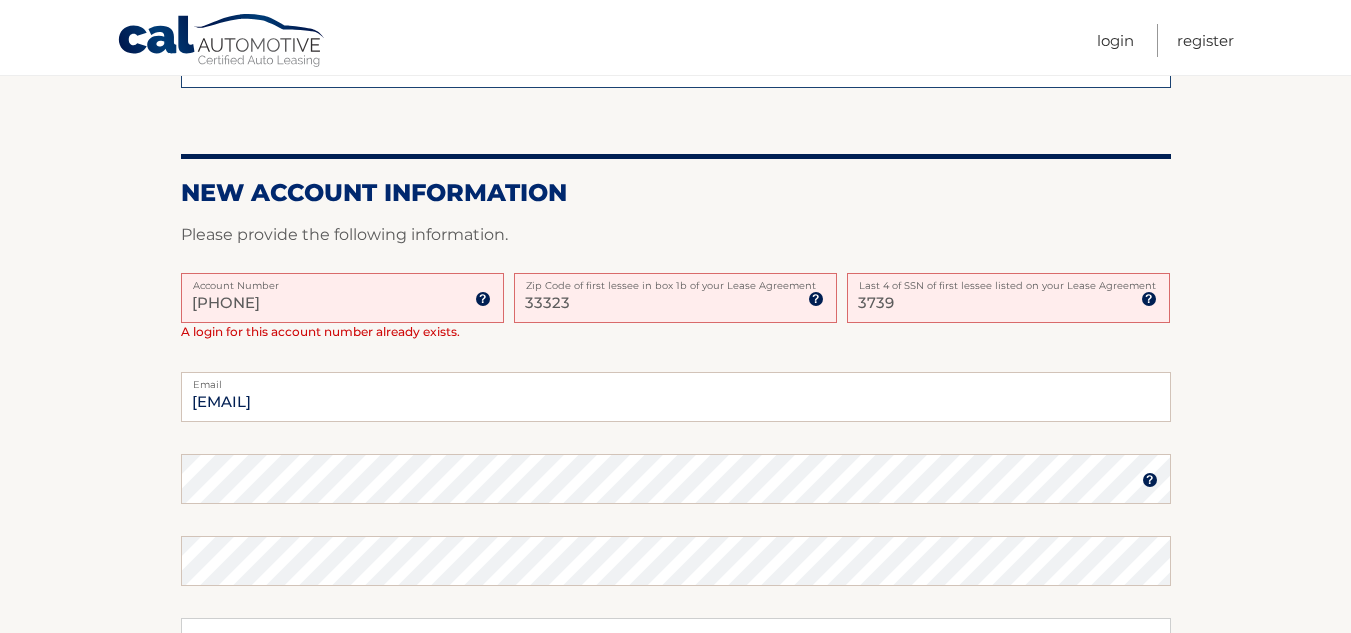click on "[PHONE]" at bounding box center (342, 298) 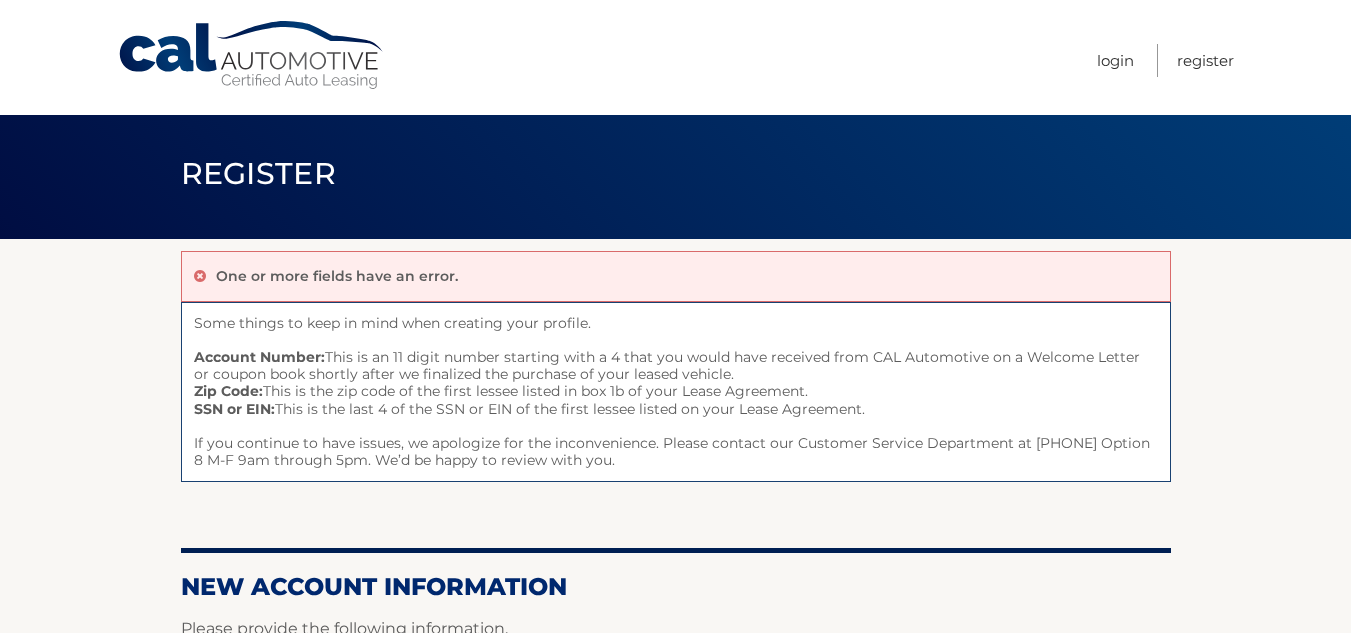 scroll, scrollTop: 0, scrollLeft: 0, axis: both 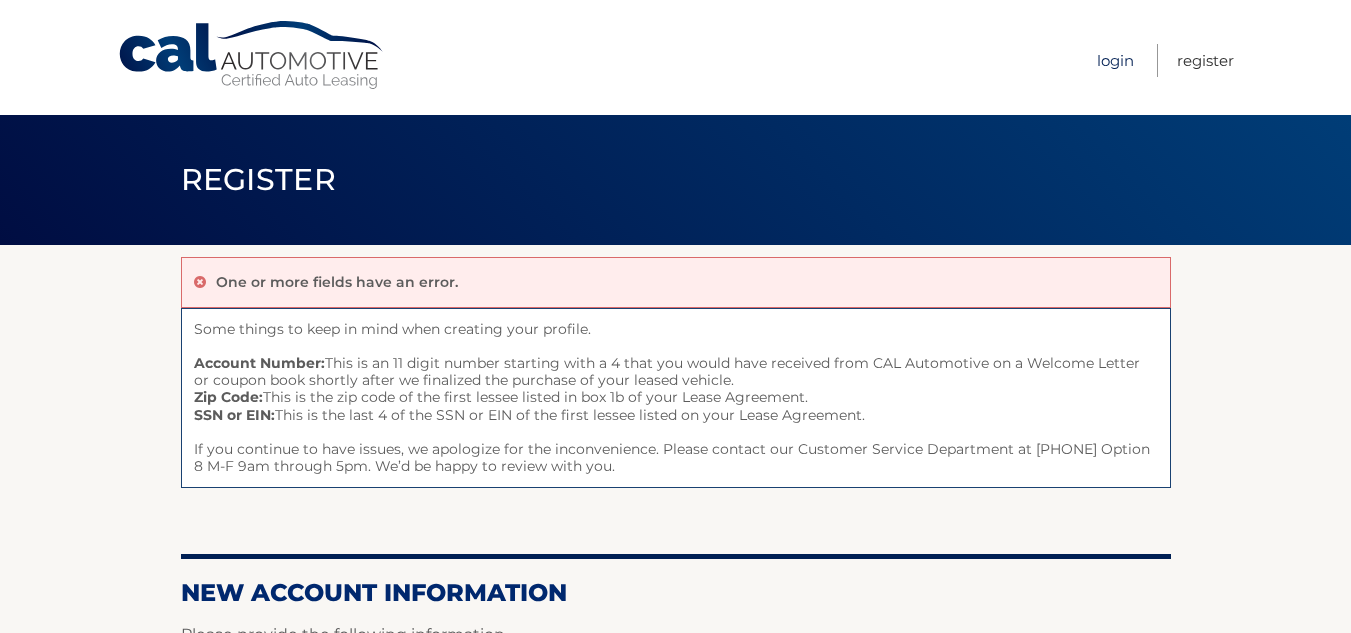 click on "Login" at bounding box center (1115, 60) 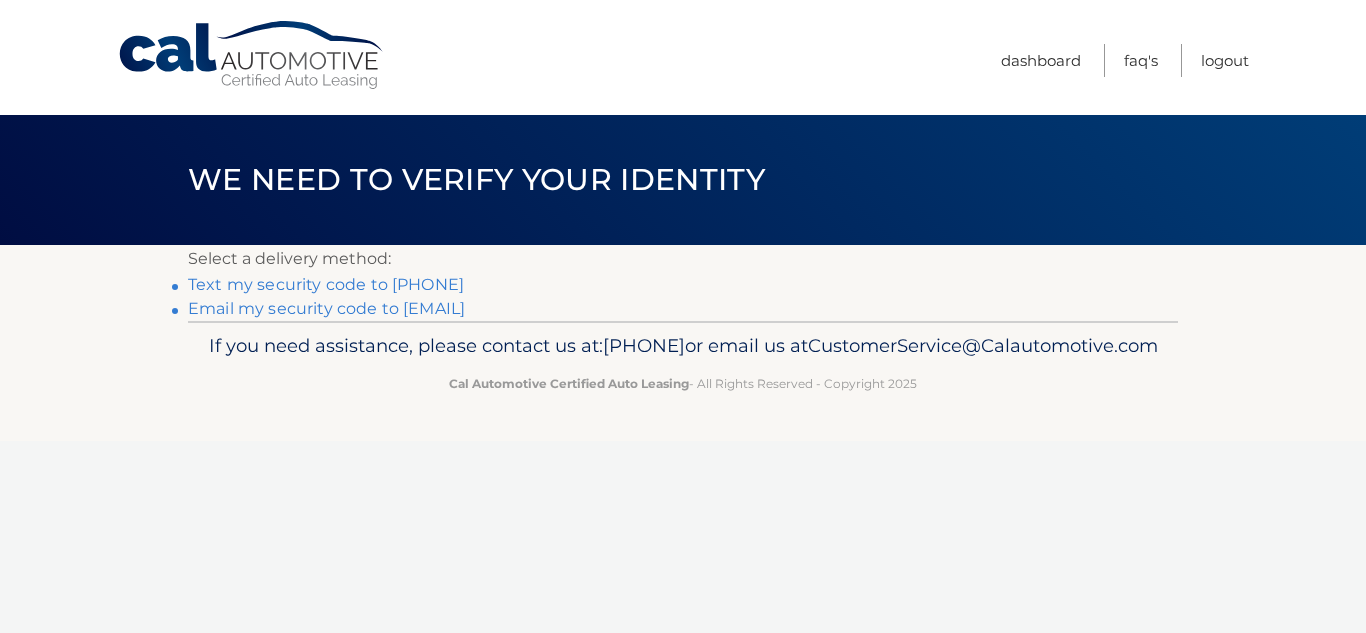 scroll, scrollTop: 0, scrollLeft: 0, axis: both 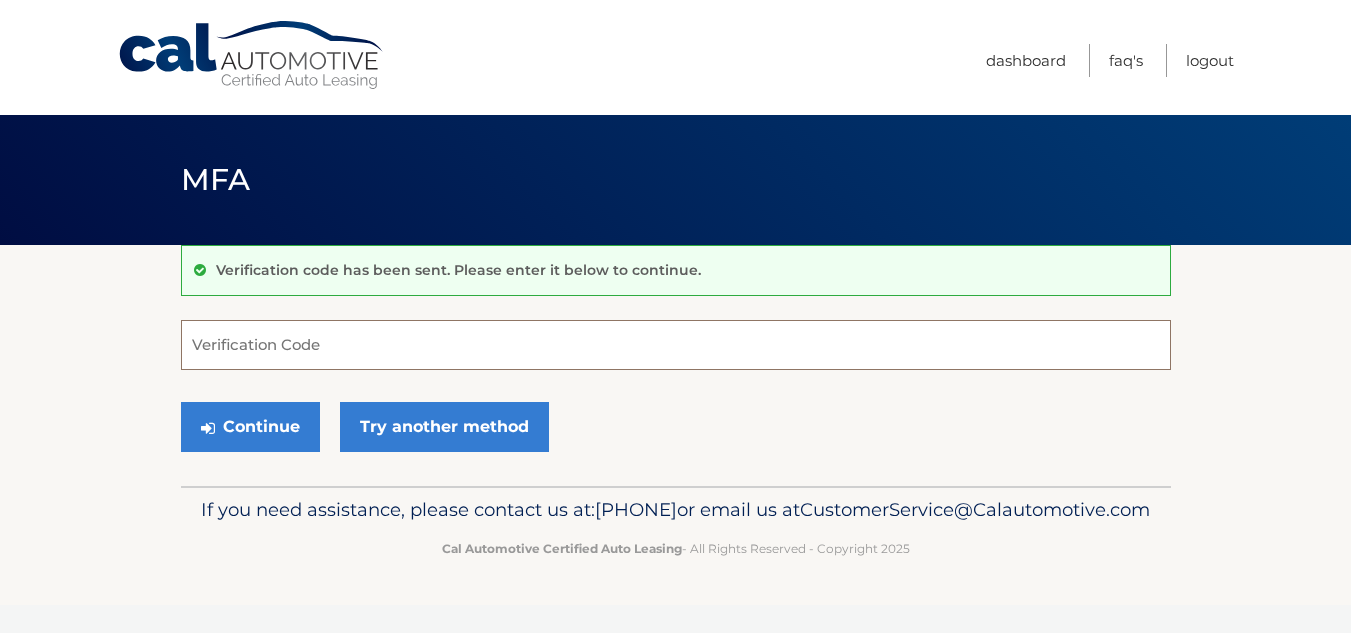 click on "Verification Code" at bounding box center [676, 345] 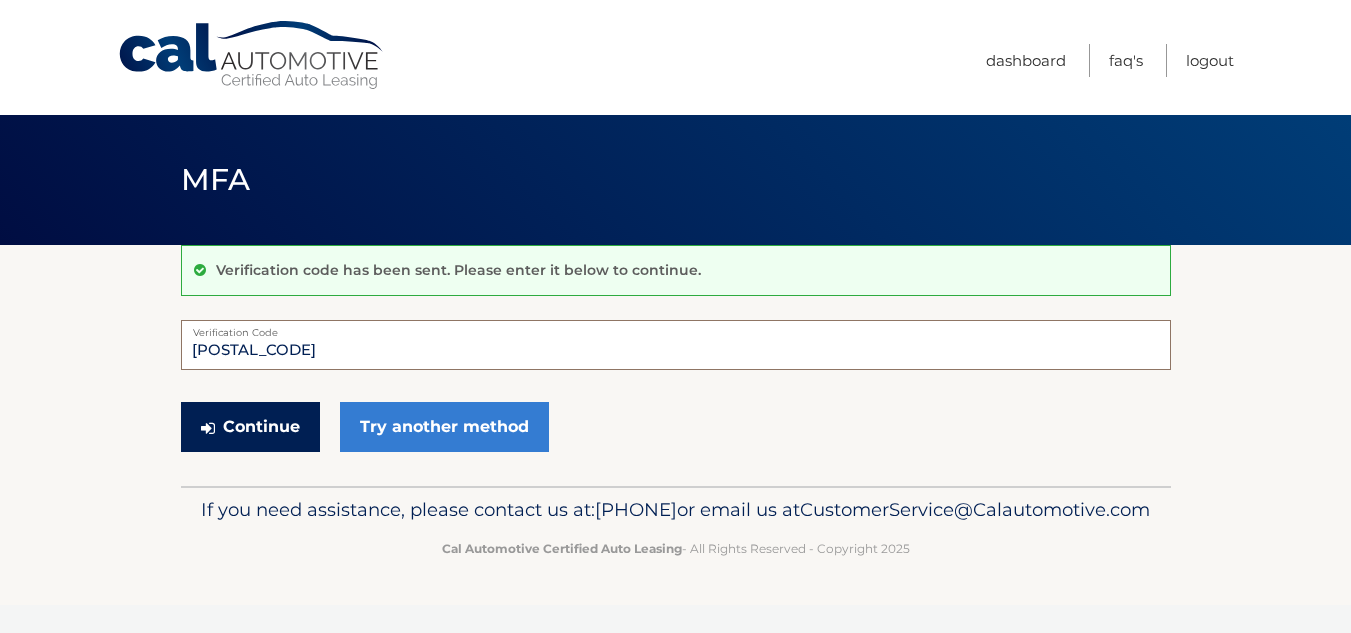 type on "[POSTAL_CODE]" 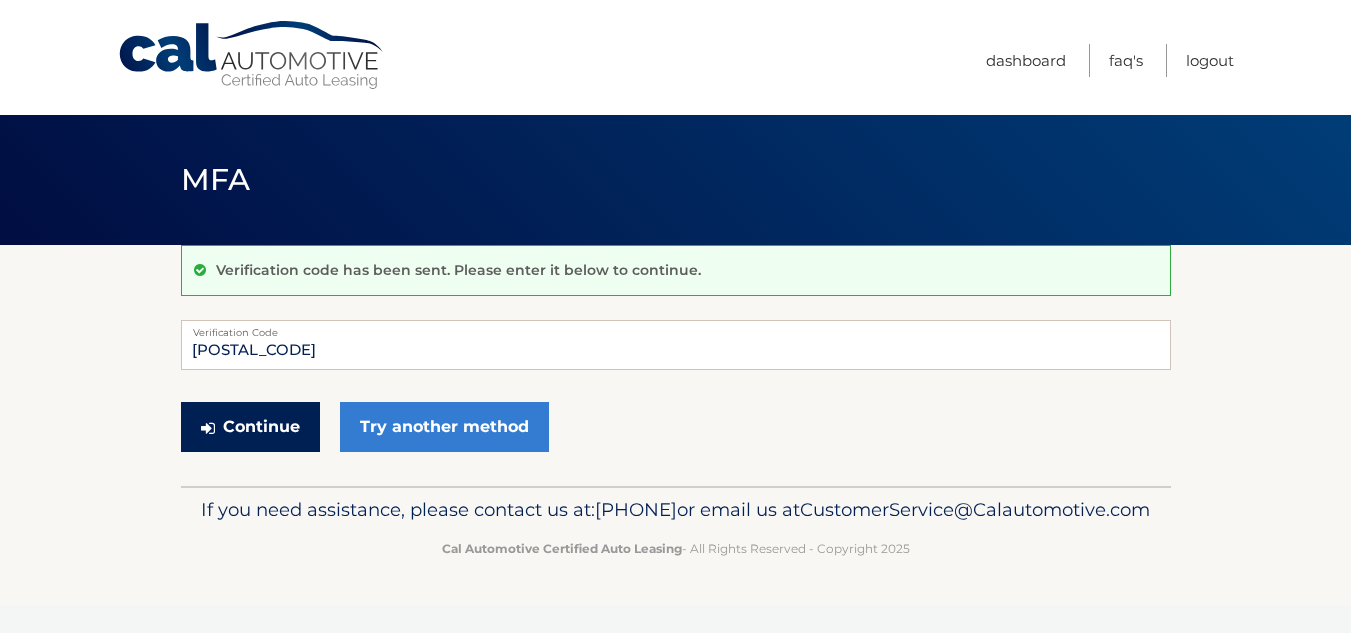 click on "Continue" at bounding box center (250, 427) 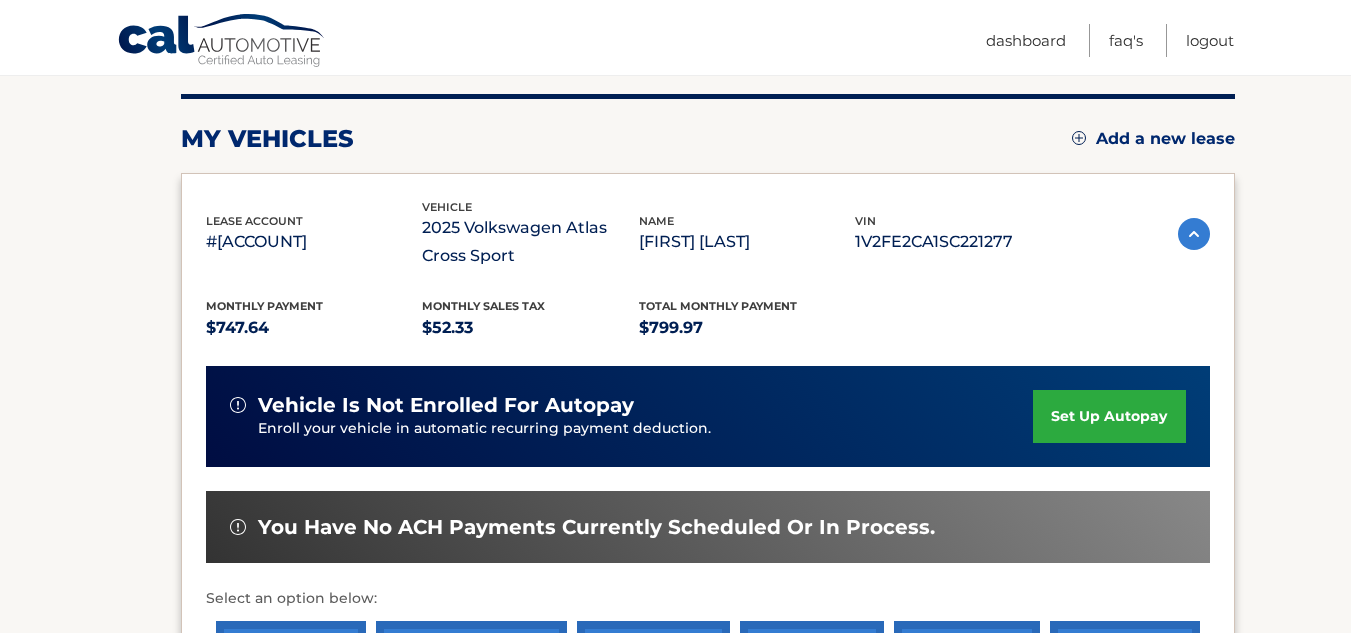 scroll, scrollTop: 213, scrollLeft: 0, axis: vertical 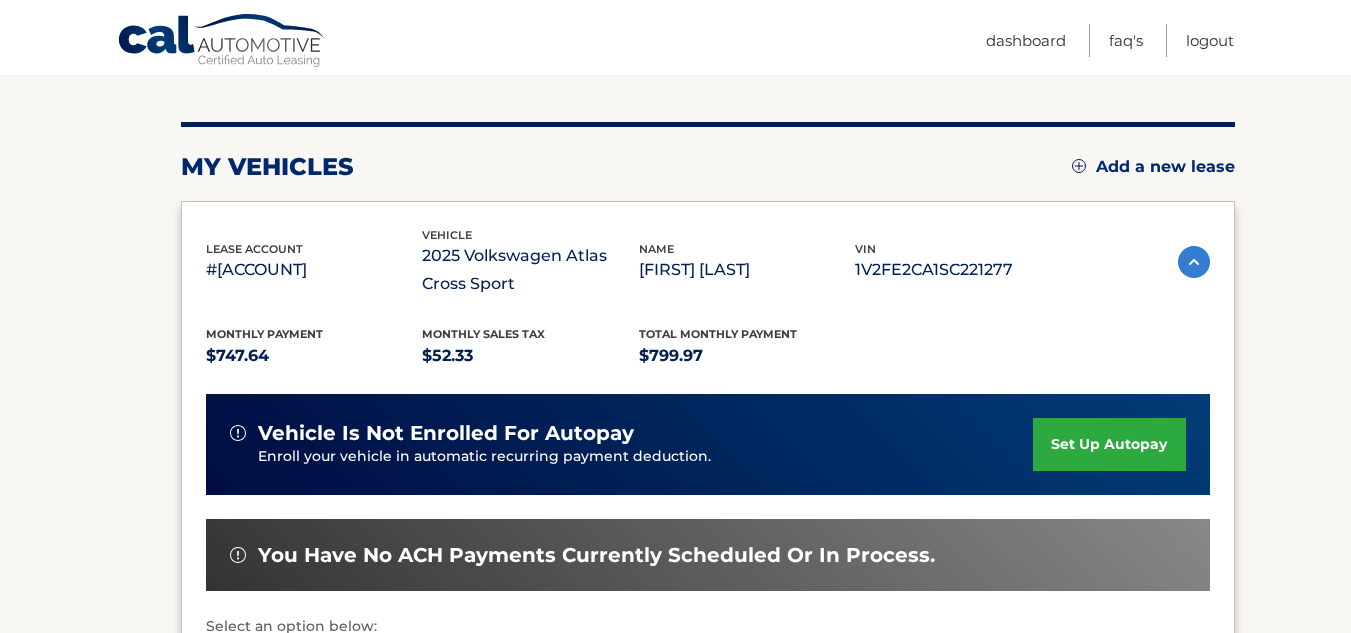 click at bounding box center (1194, 262) 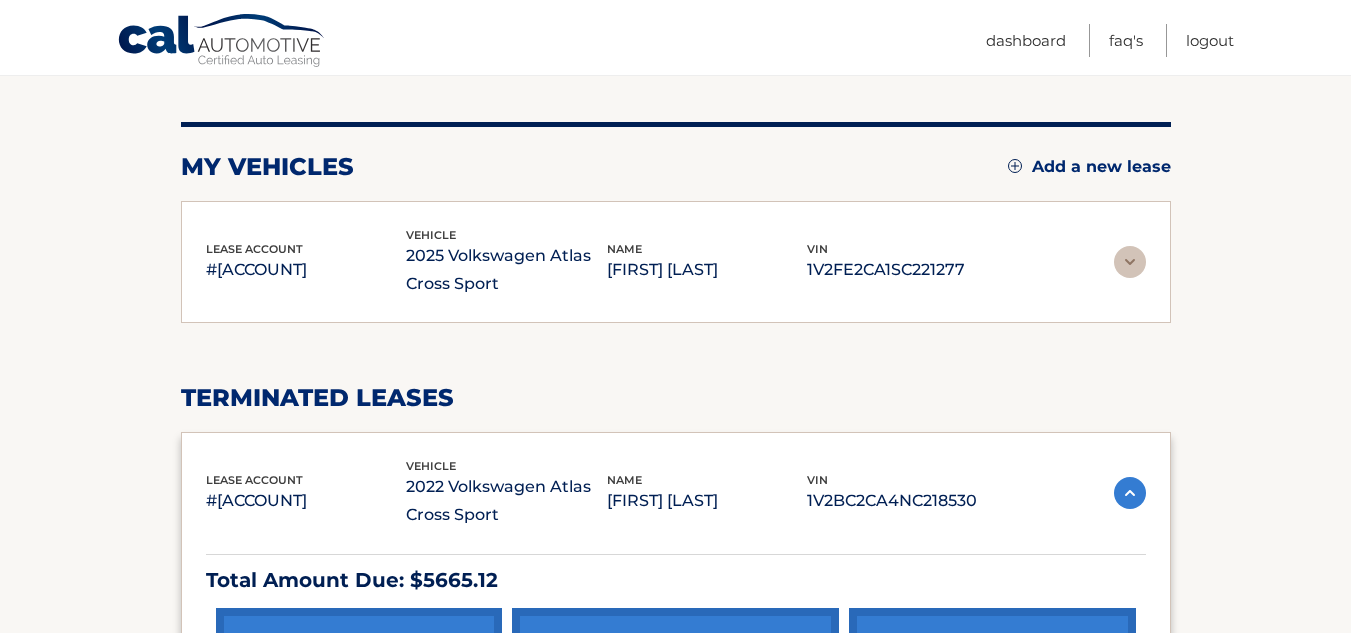 click on "You are registered for this site, but you haven't enrolled in online payments.
Enroll In Payments Now!
my vehicles
Add a new lease
lease account
#44455951494
vehicle
2025 Volkswagen Atlas Cross Sport
name
vin" at bounding box center (675, 410) 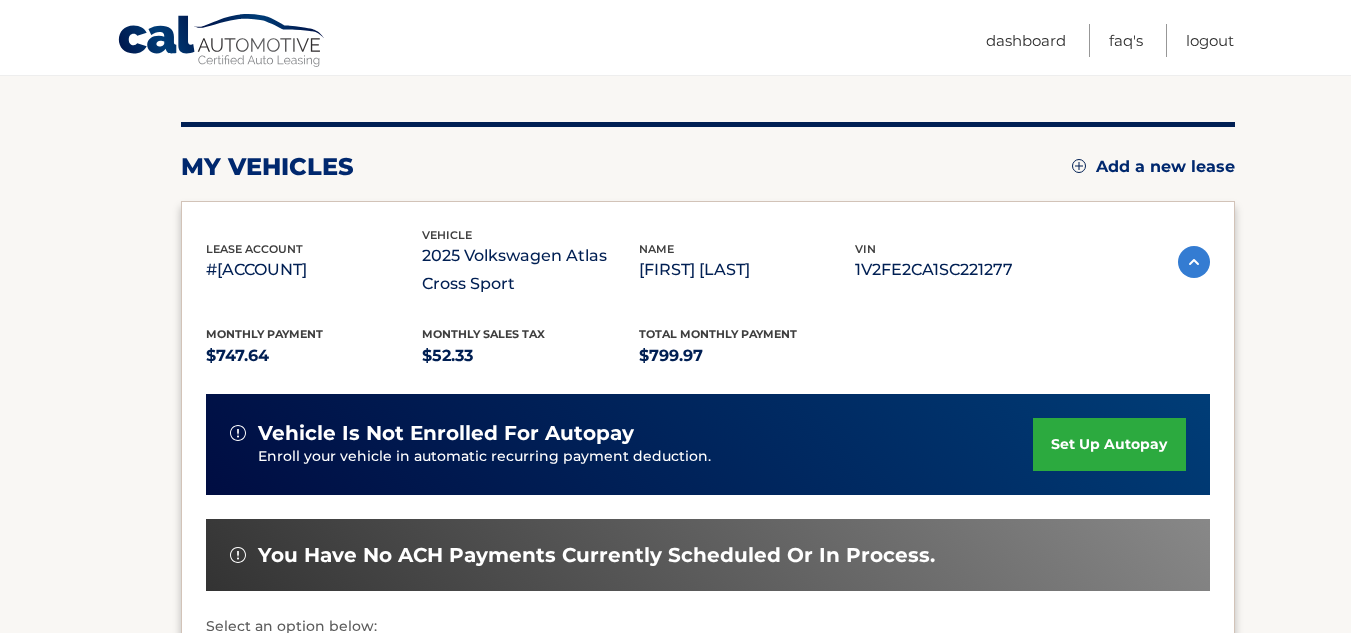 drag, startPoint x: 1008, startPoint y: 267, endPoint x: 846, endPoint y: 261, distance: 162.11107 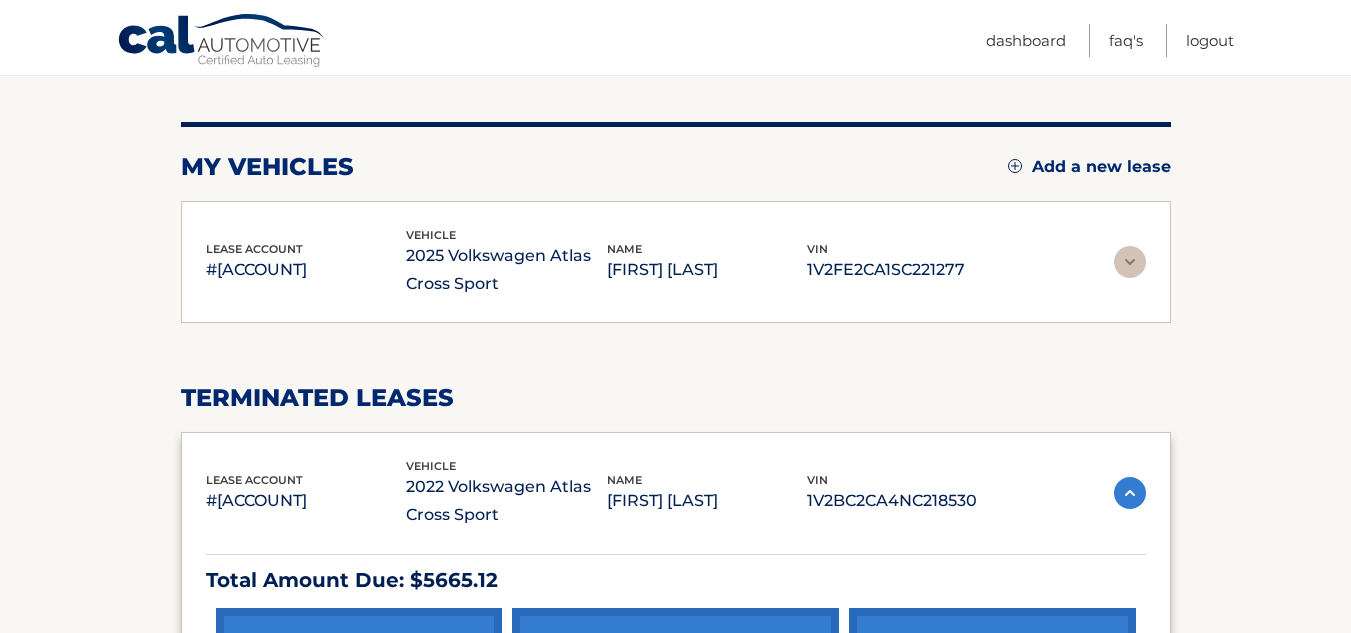 click on "1V2FE2CA1SC221277" at bounding box center (907, 270) 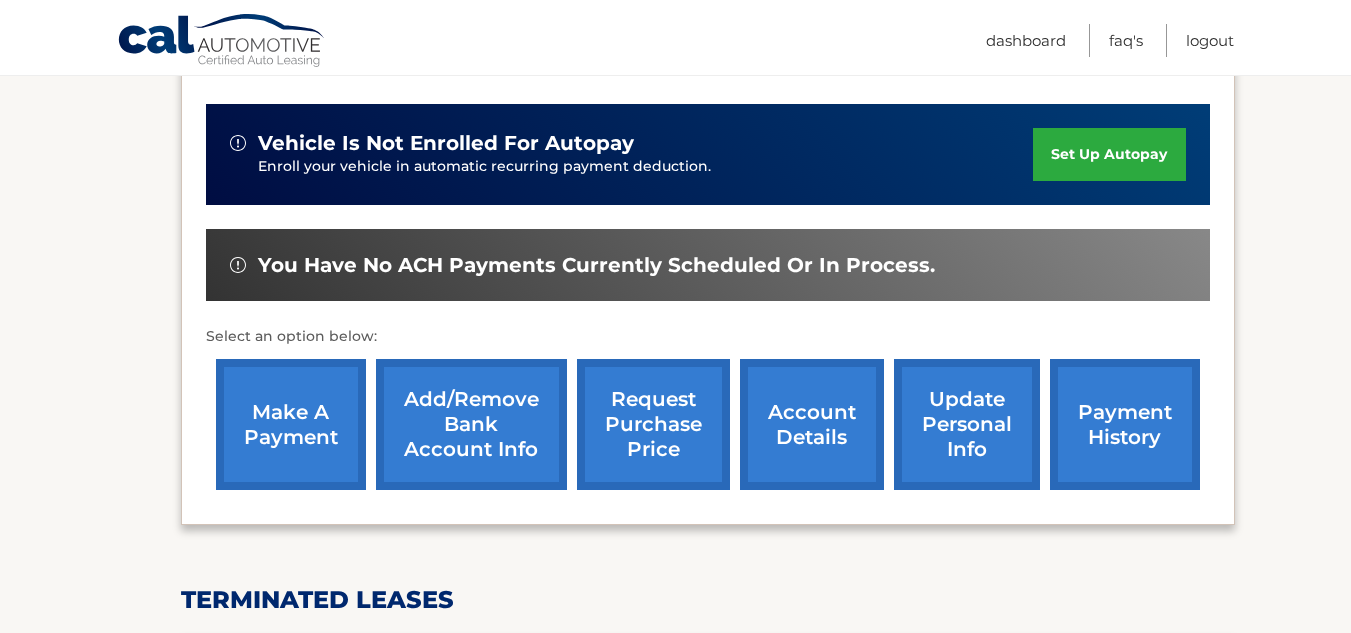 scroll, scrollTop: 513, scrollLeft: 0, axis: vertical 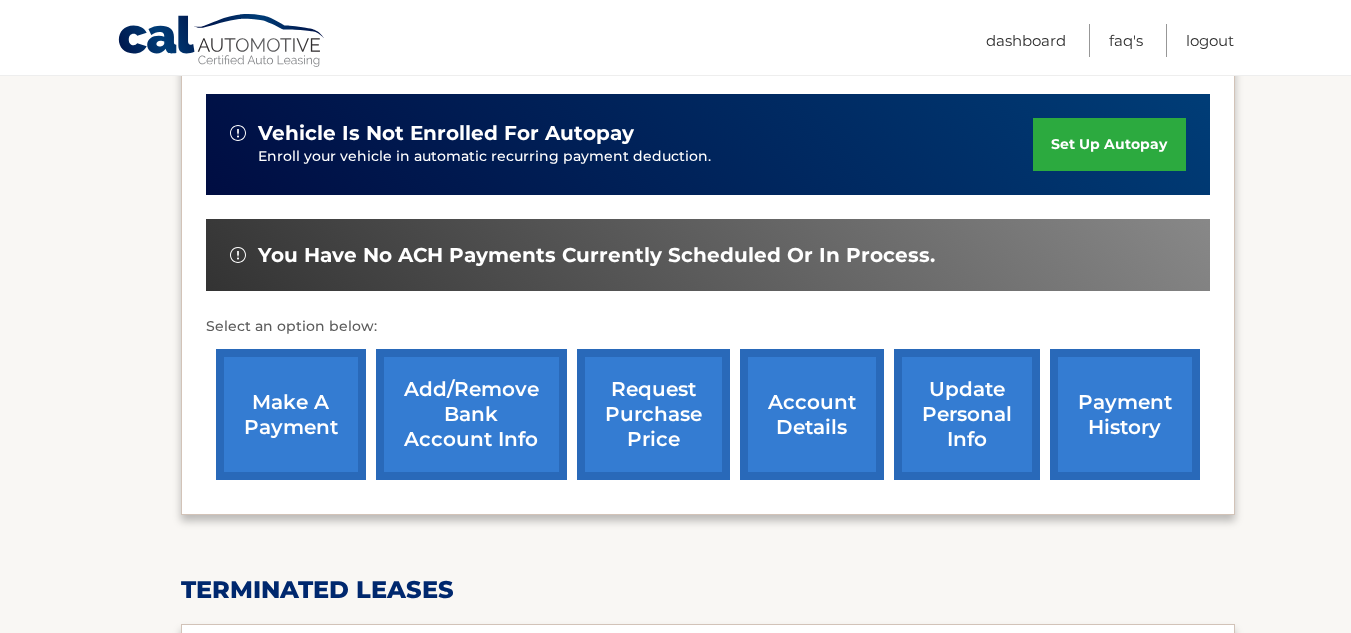 click on "make a payment" at bounding box center (291, 414) 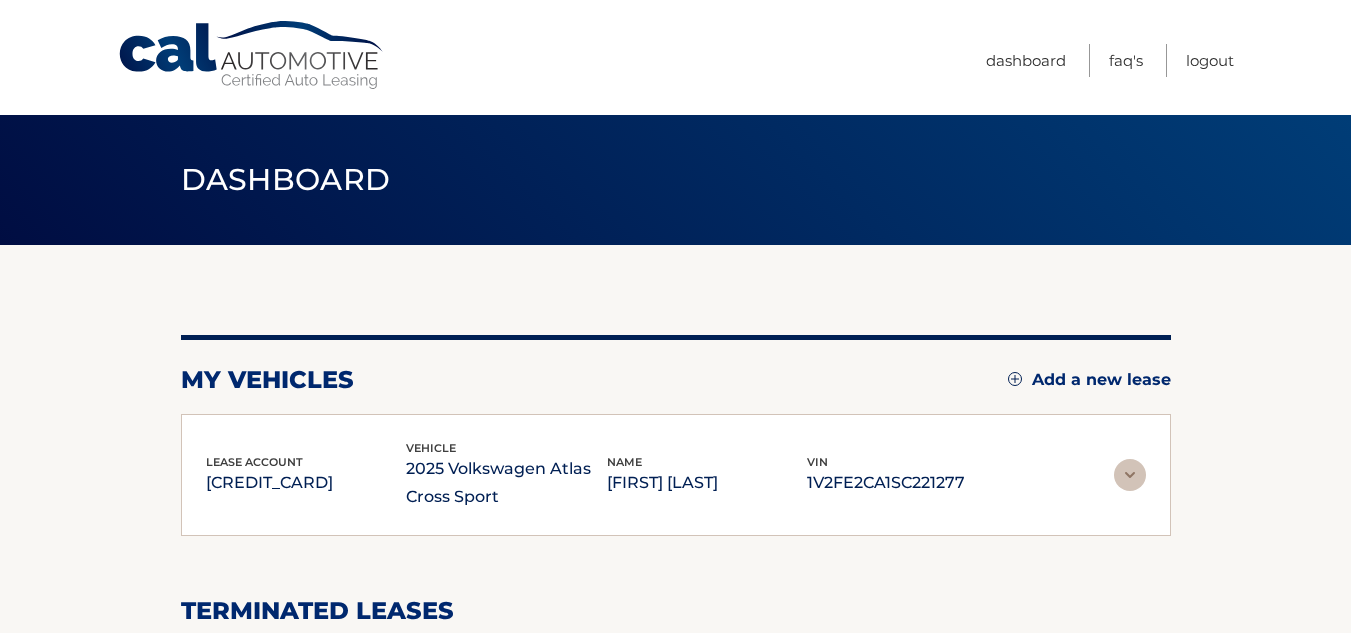 scroll, scrollTop: 0, scrollLeft: 0, axis: both 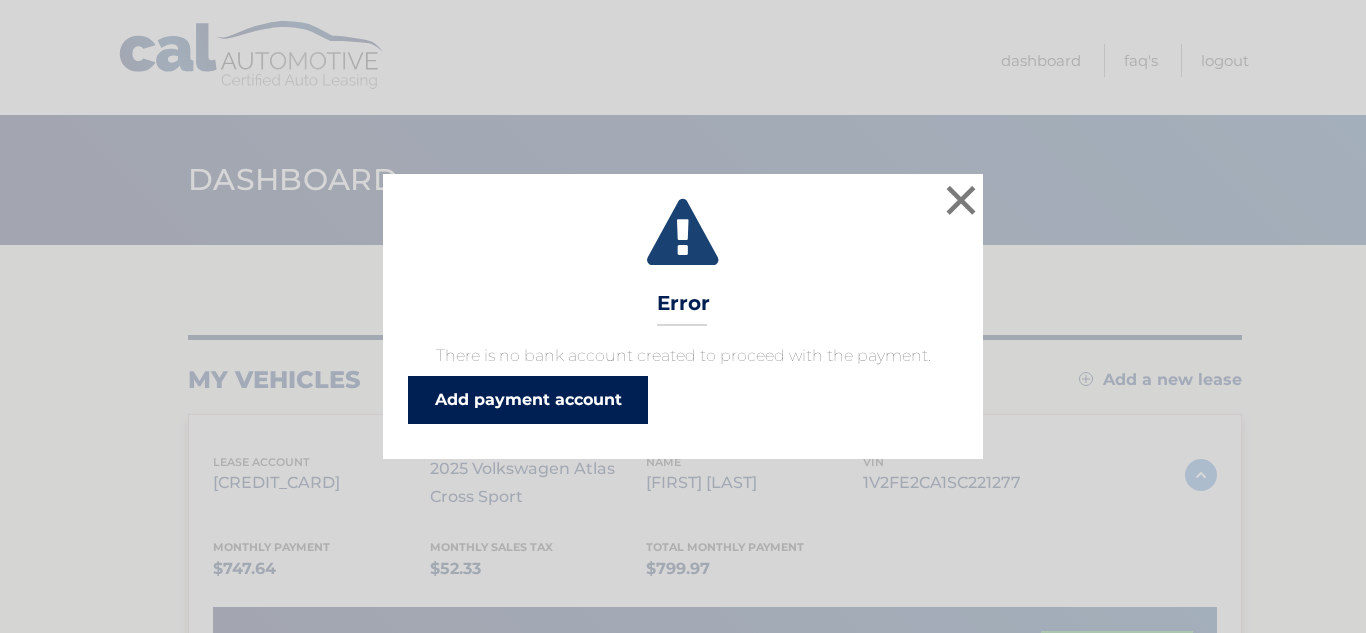 click on "Add payment account" at bounding box center (528, 400) 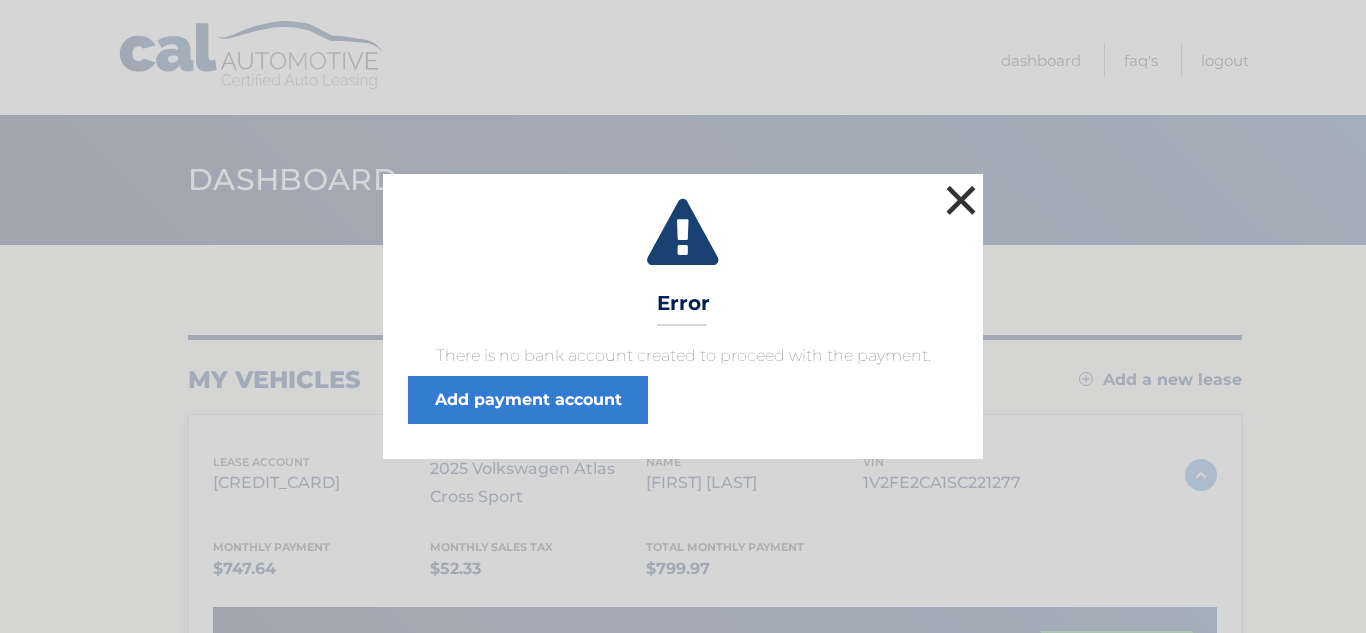 click on "×" at bounding box center [961, 200] 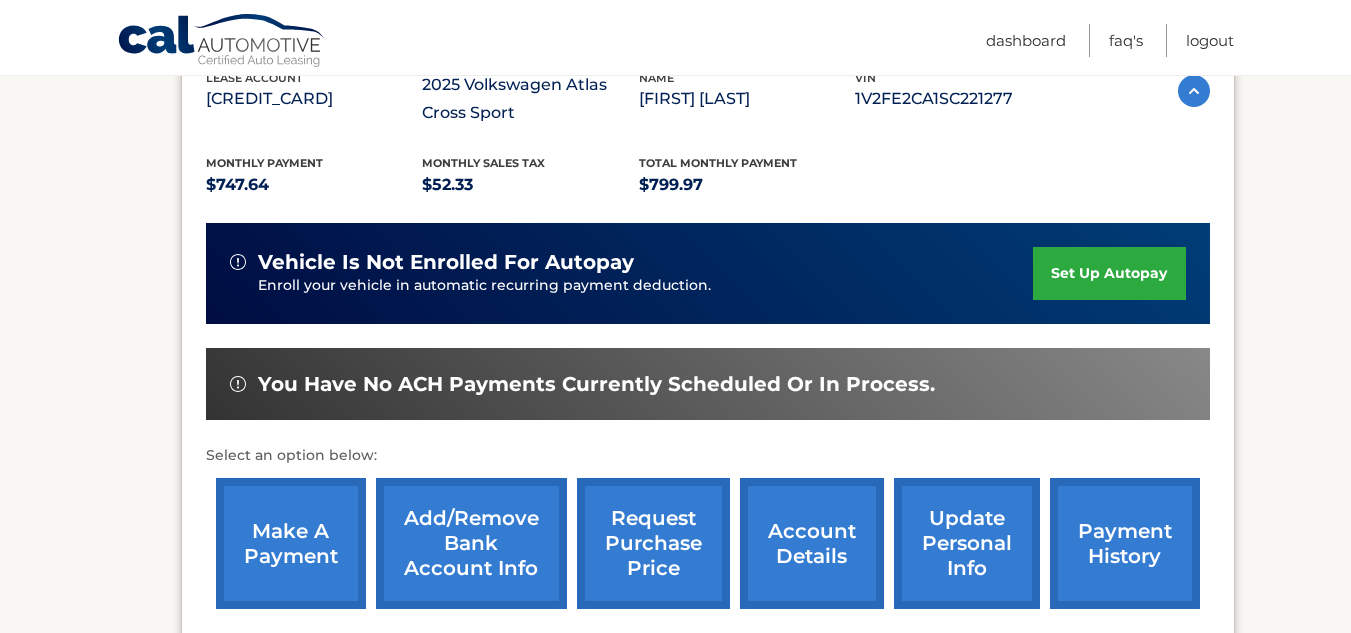 scroll, scrollTop: 400, scrollLeft: 0, axis: vertical 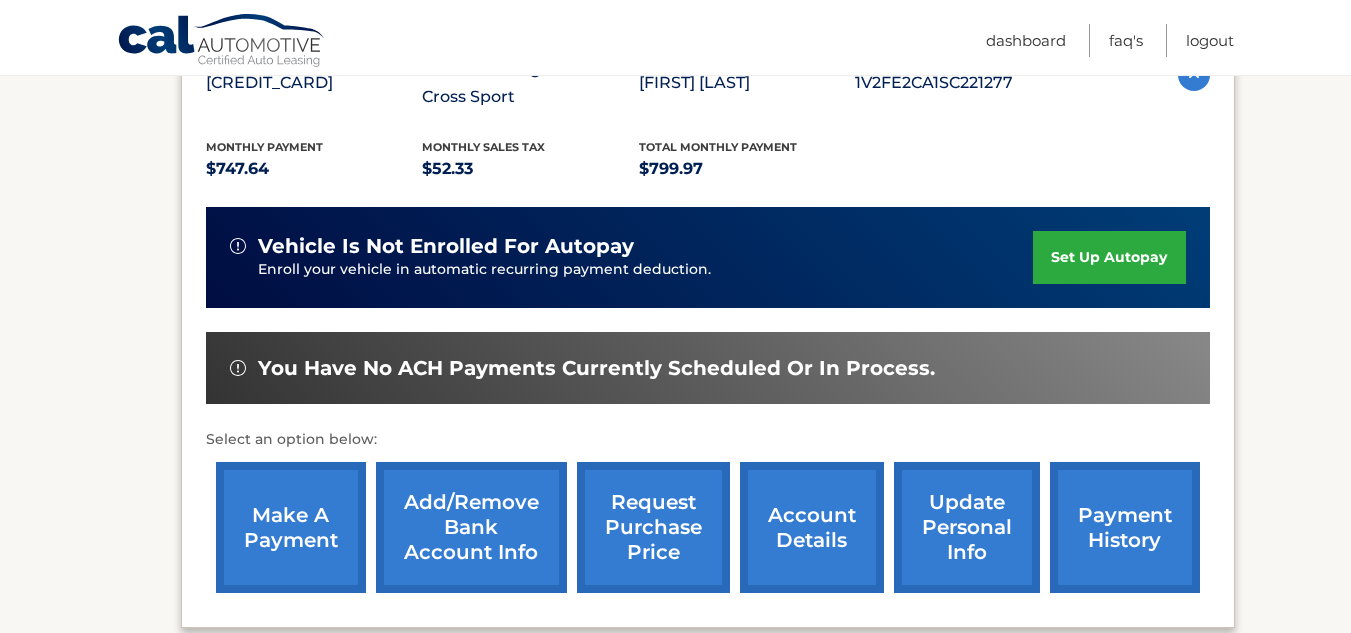 click on "account details" at bounding box center (812, 527) 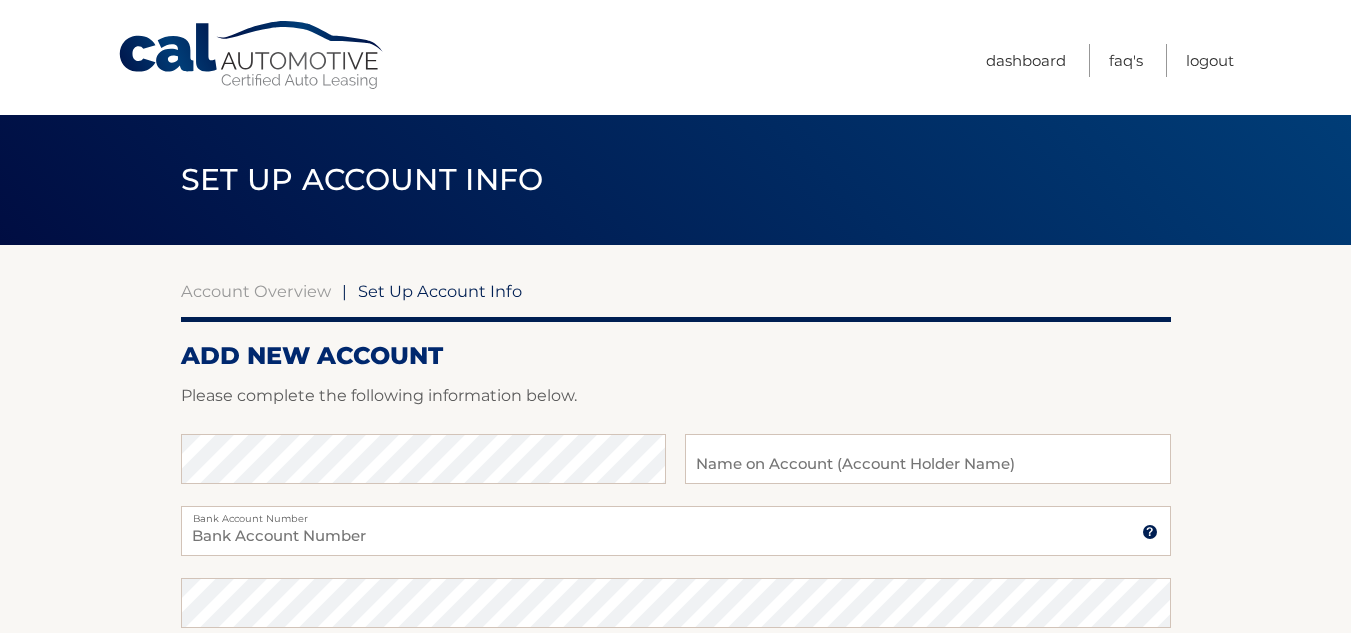 scroll, scrollTop: 0, scrollLeft: 0, axis: both 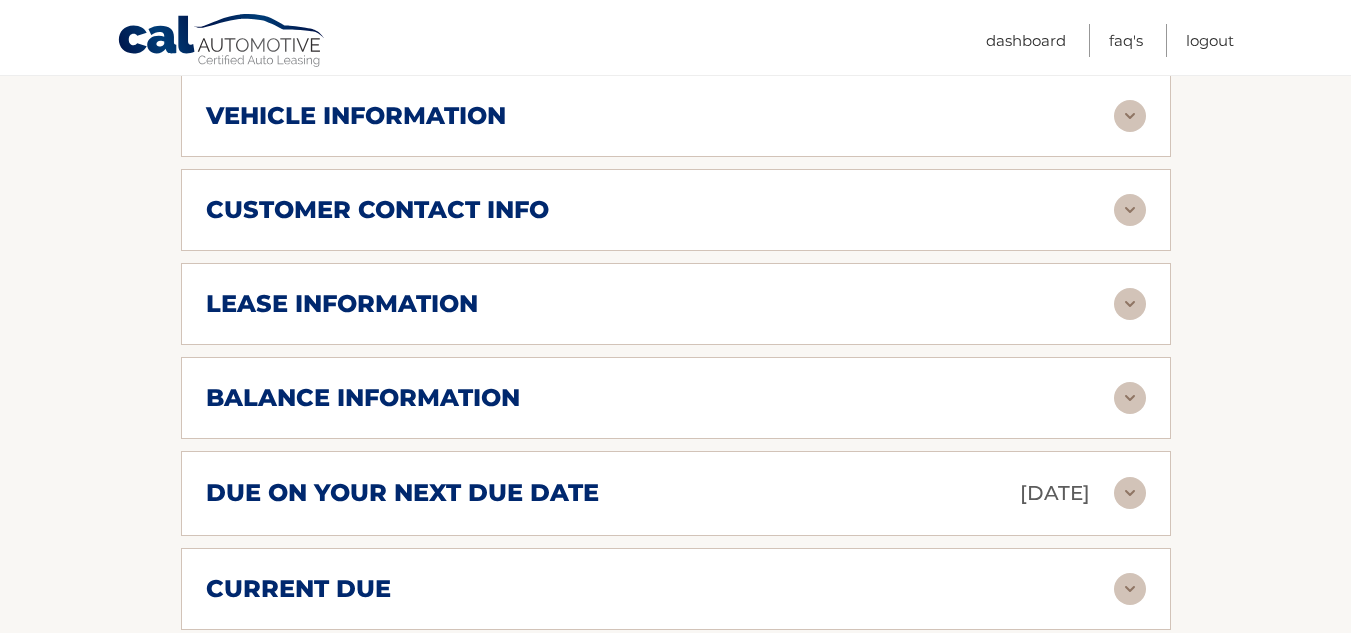 click on "lease information" at bounding box center [660, 304] 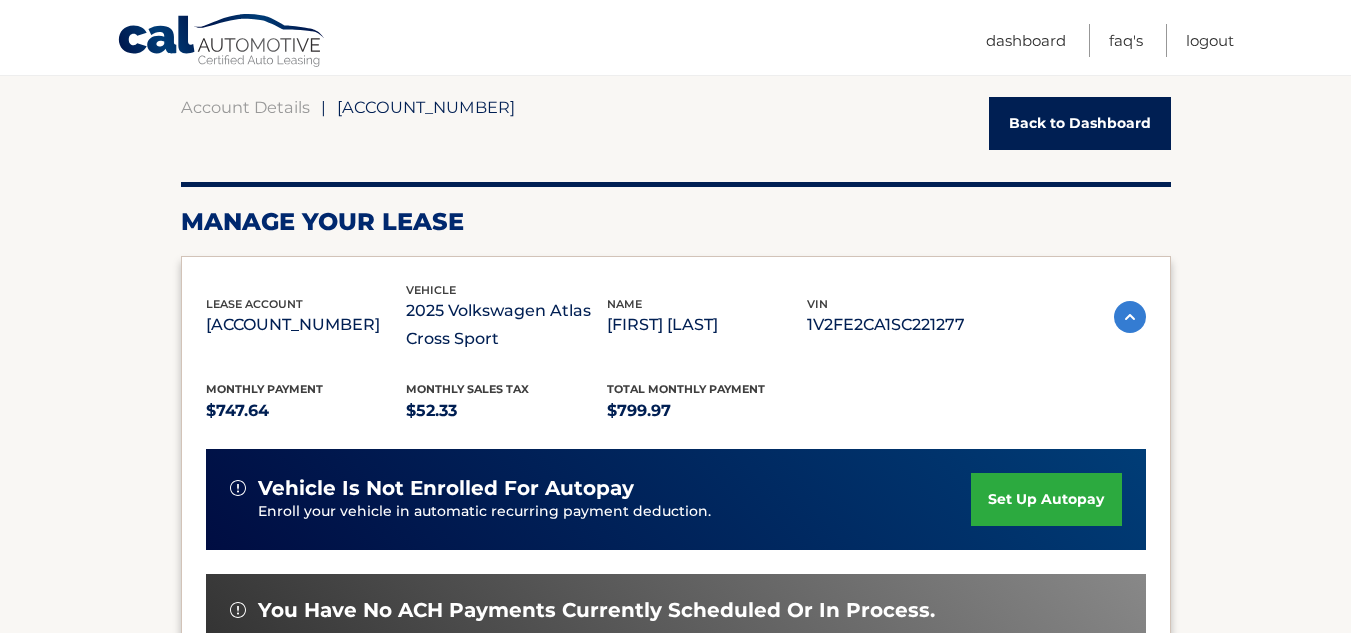 scroll, scrollTop: 500, scrollLeft: 0, axis: vertical 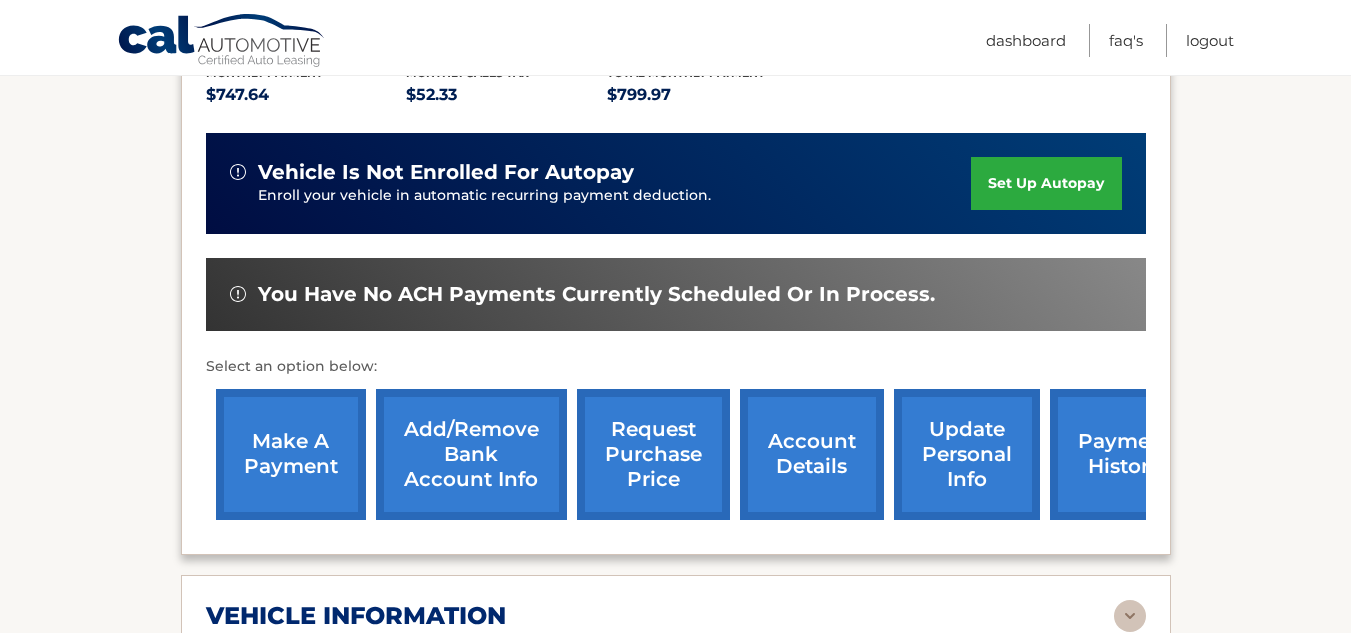 click on "make a payment" at bounding box center (291, 454) 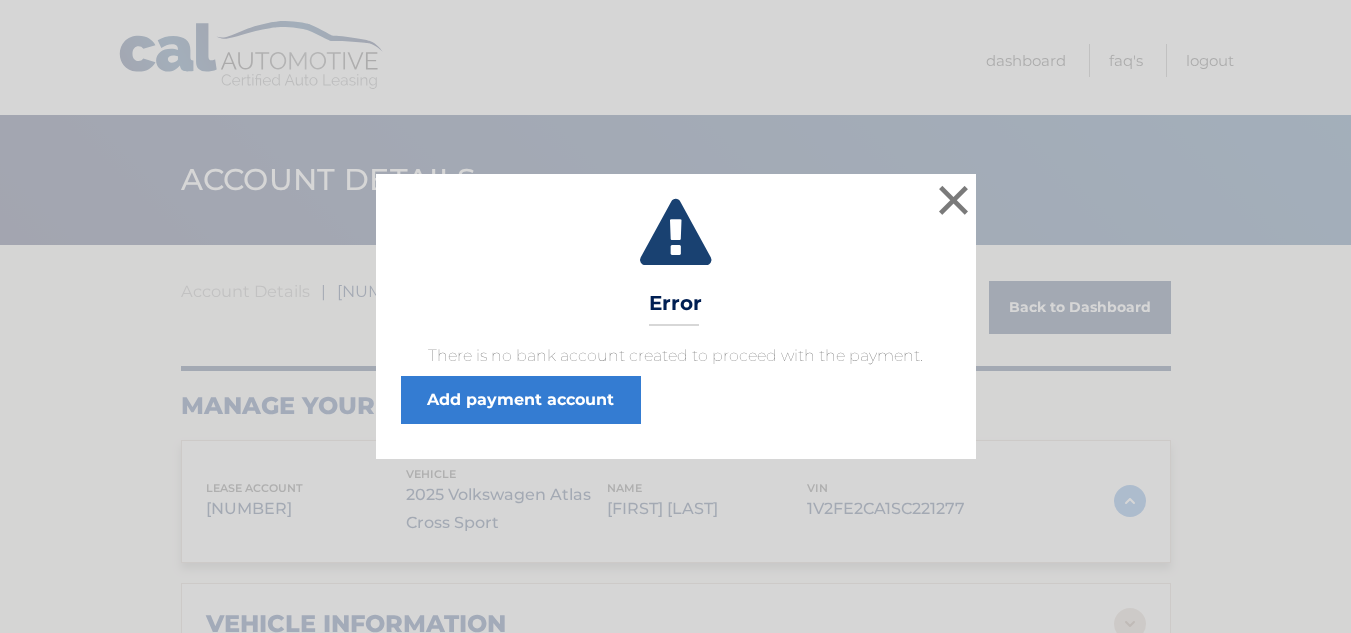scroll, scrollTop: 0, scrollLeft: 0, axis: both 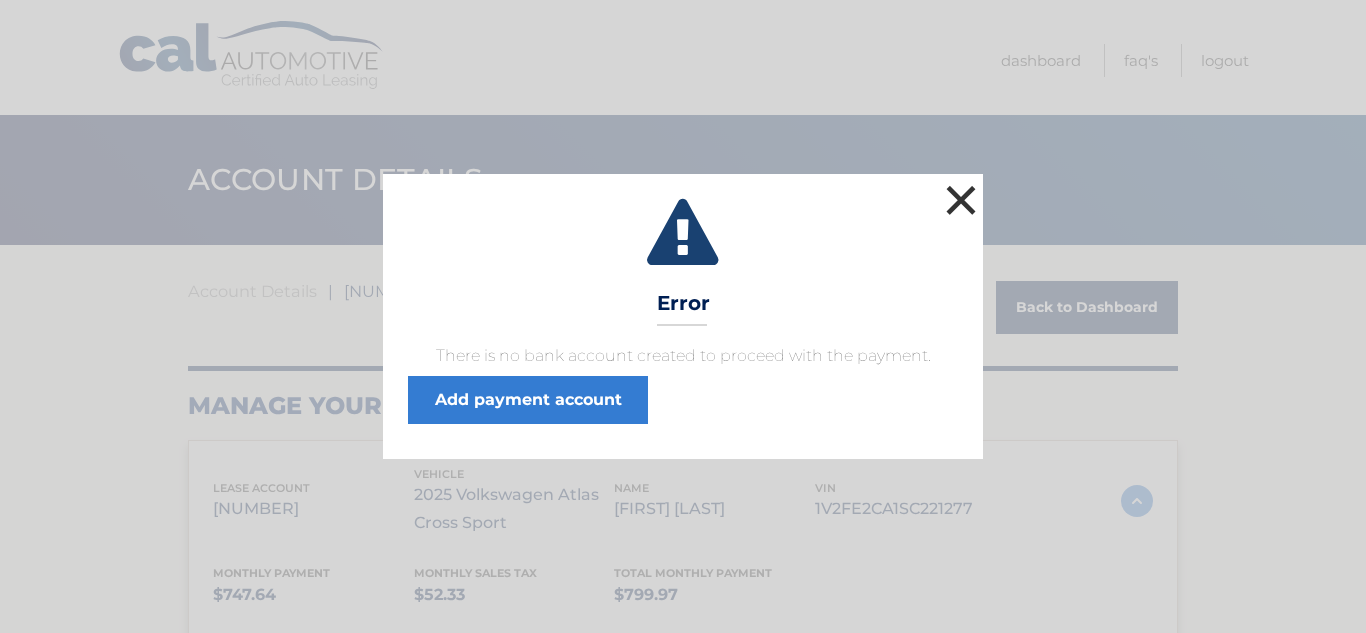 click on "×" at bounding box center [961, 200] 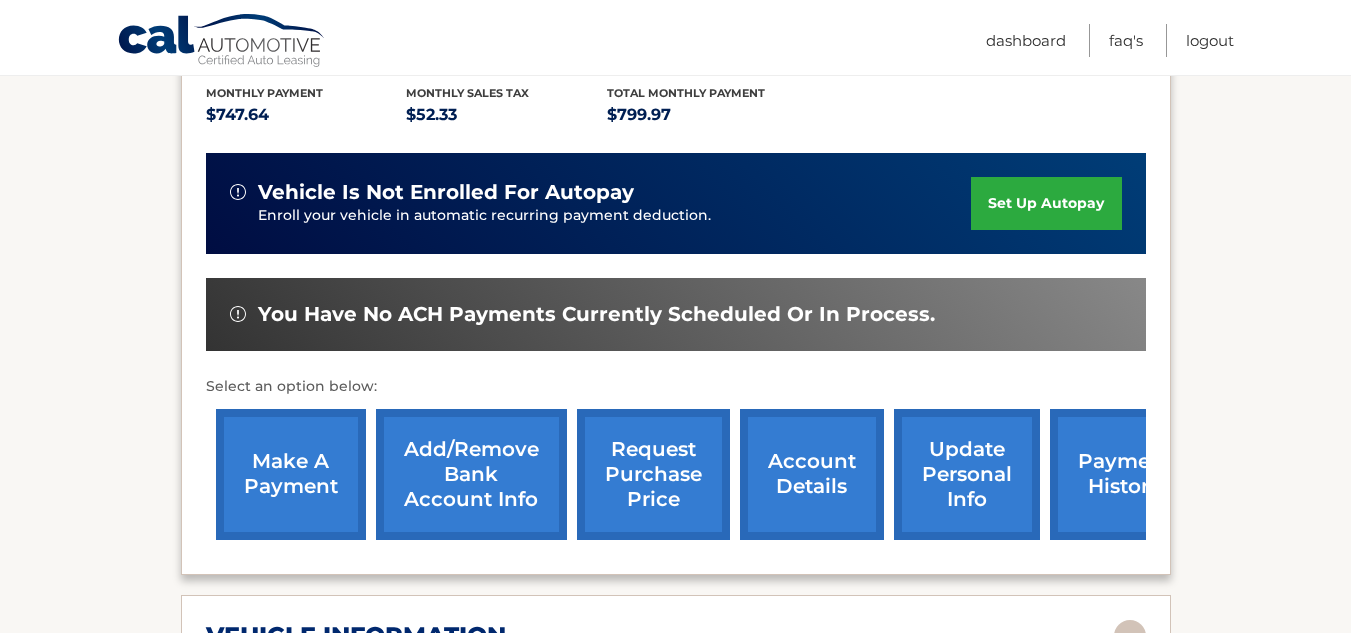 scroll, scrollTop: 500, scrollLeft: 0, axis: vertical 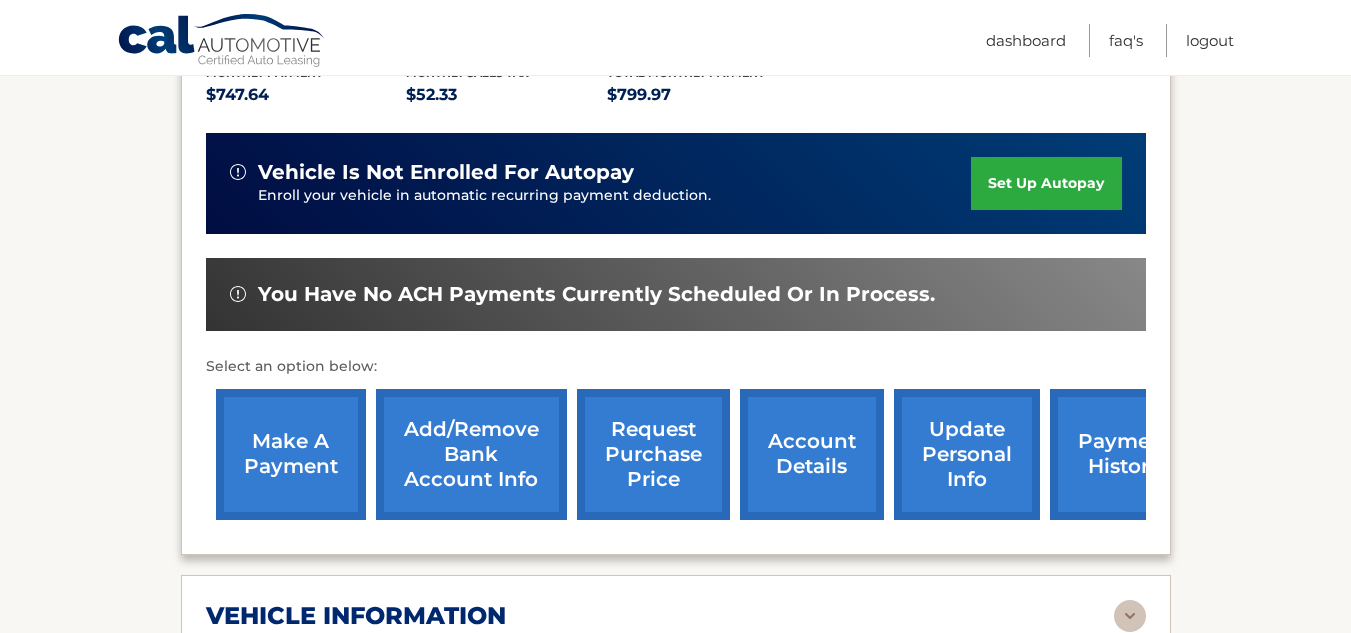click on "account details" at bounding box center [812, 454] 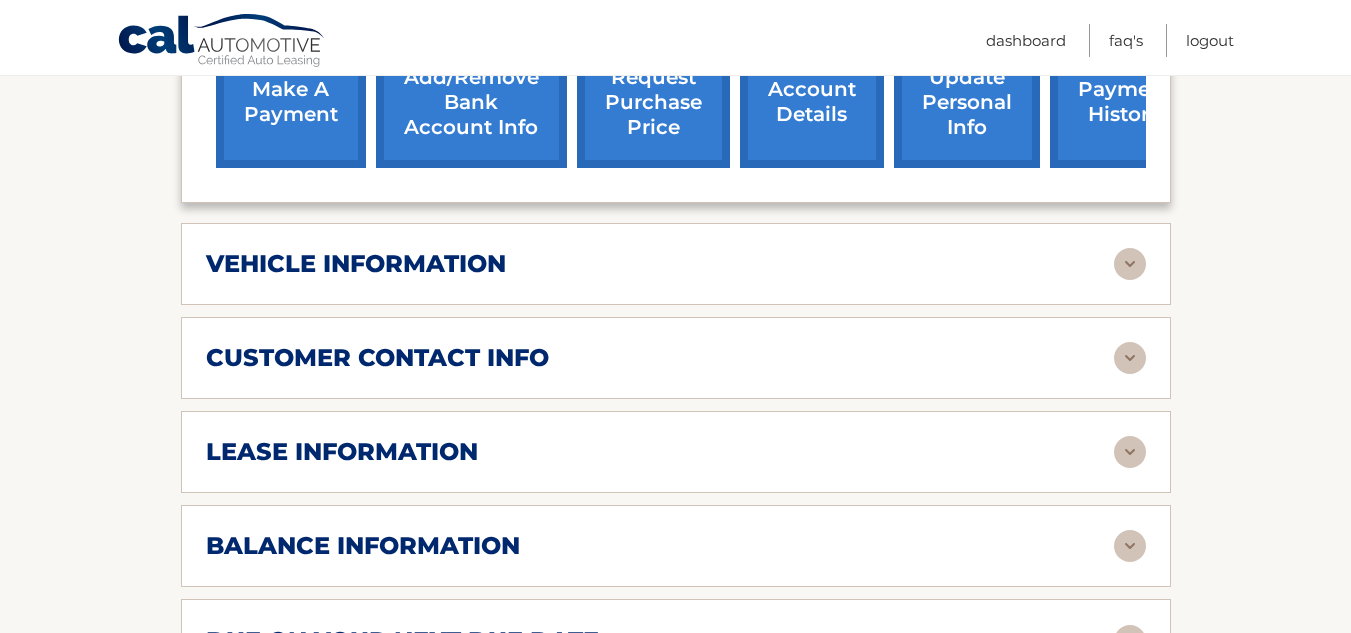scroll, scrollTop: 900, scrollLeft: 0, axis: vertical 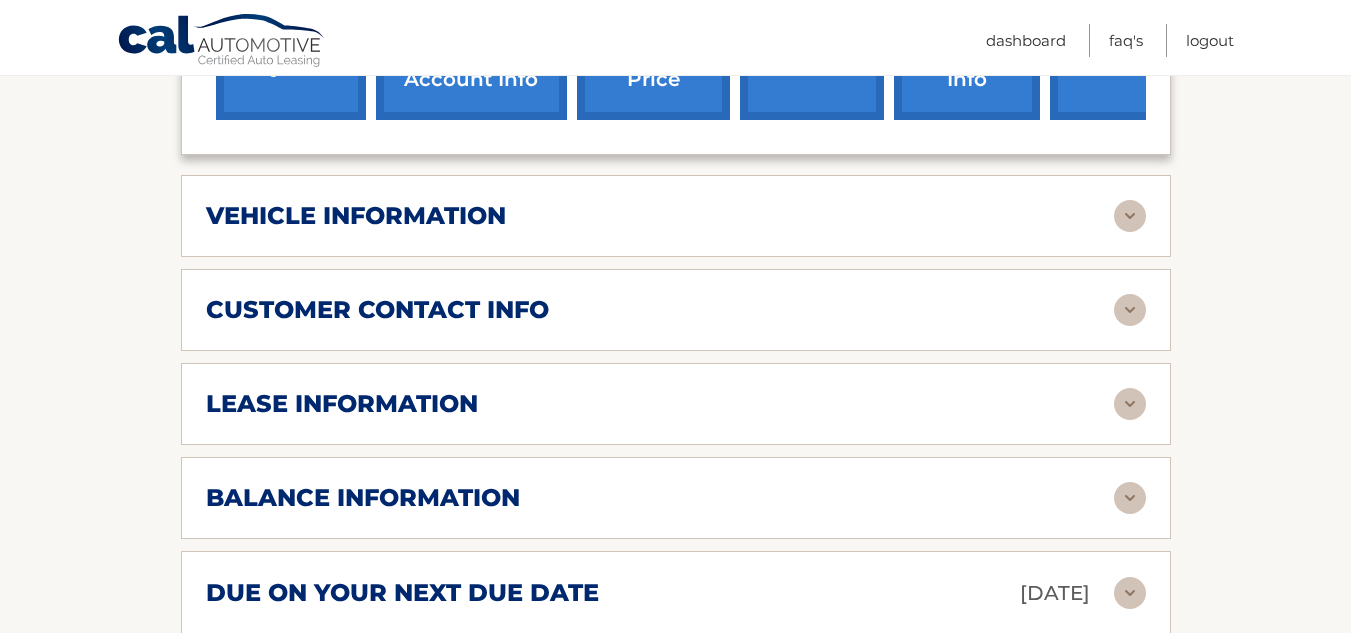 click on "lease information" at bounding box center [660, 404] 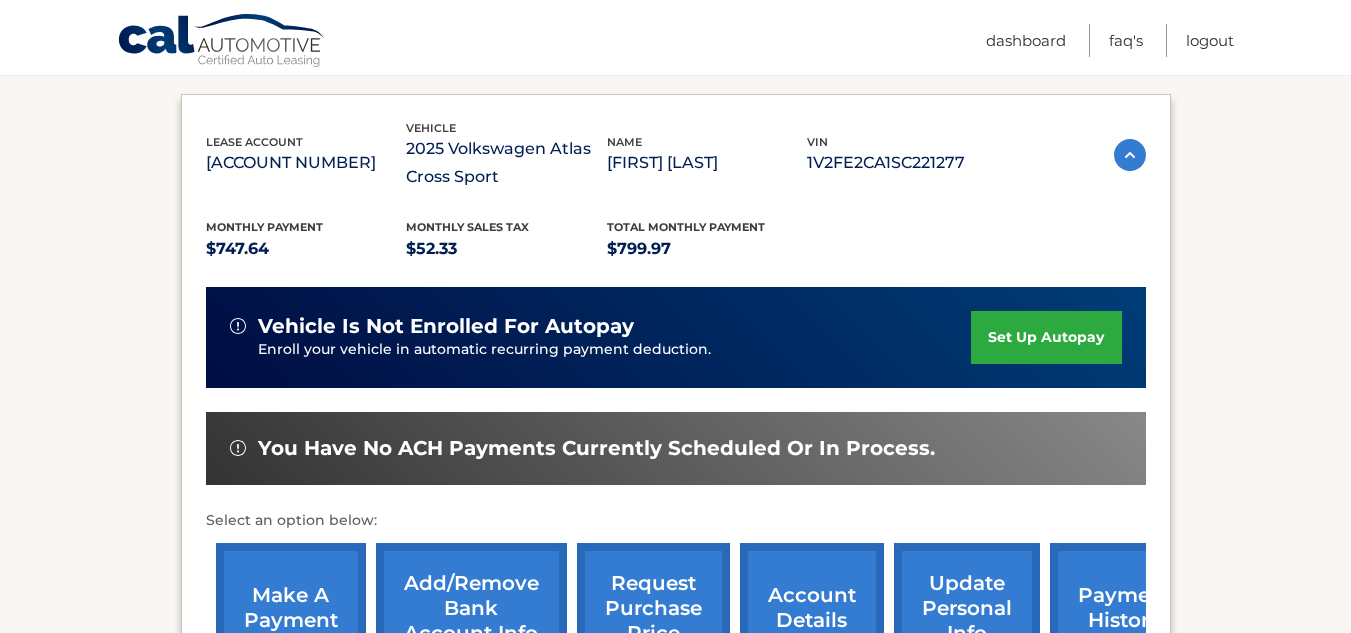 scroll, scrollTop: 399, scrollLeft: 0, axis: vertical 